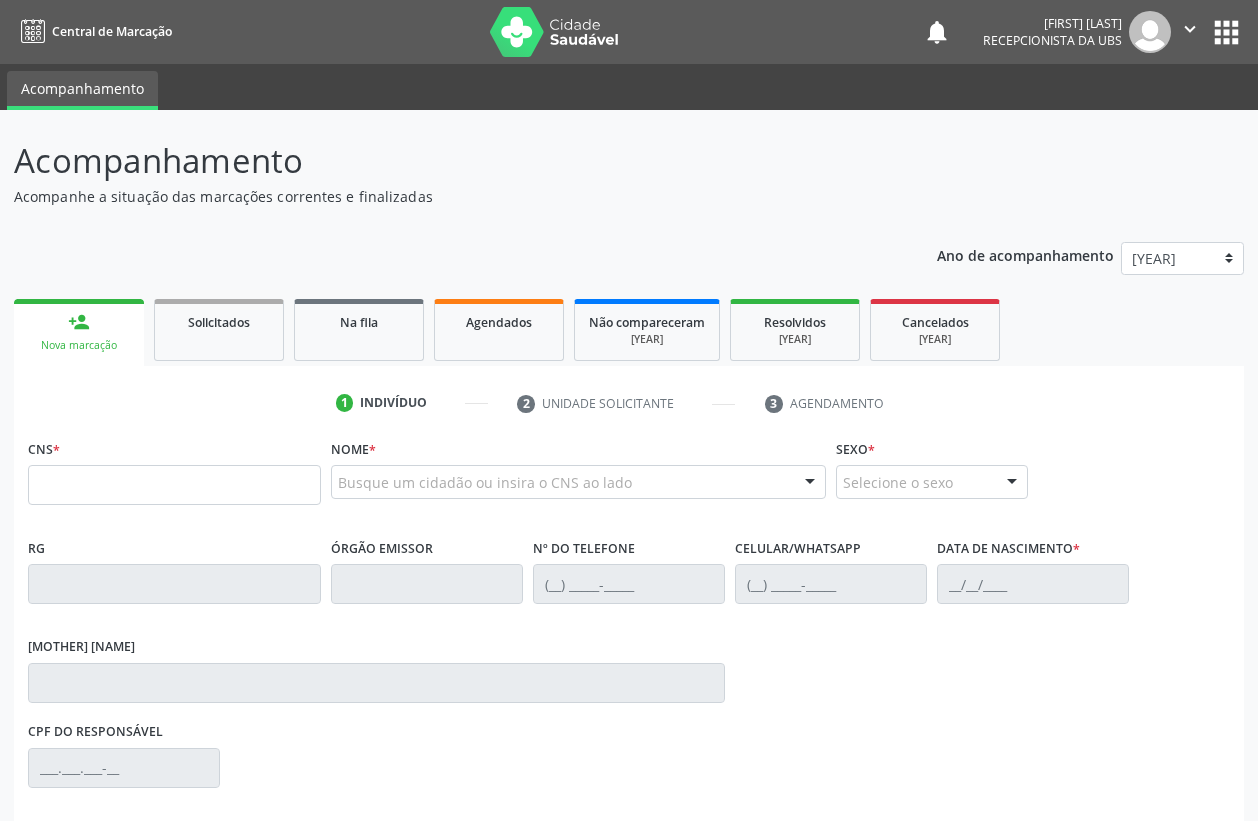 scroll, scrollTop: 0, scrollLeft: 0, axis: both 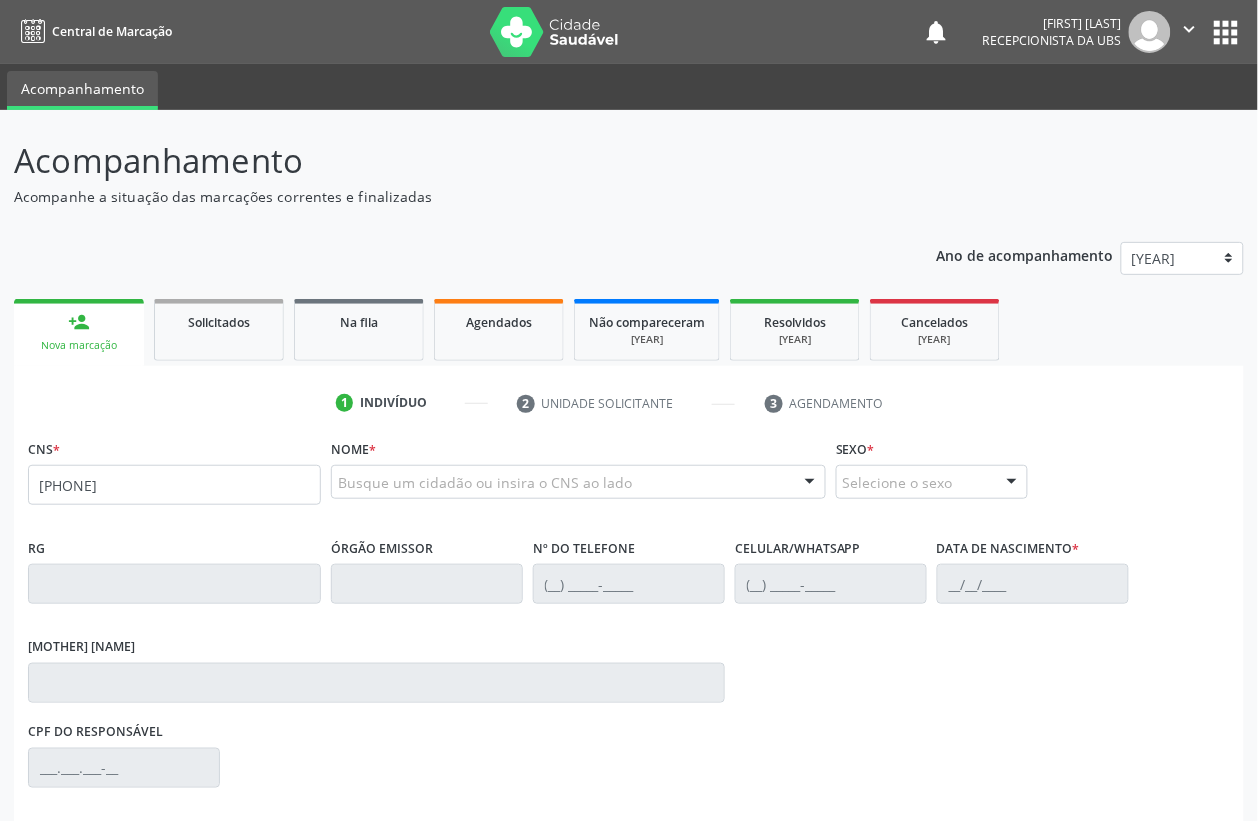 type on "[PHONE]" 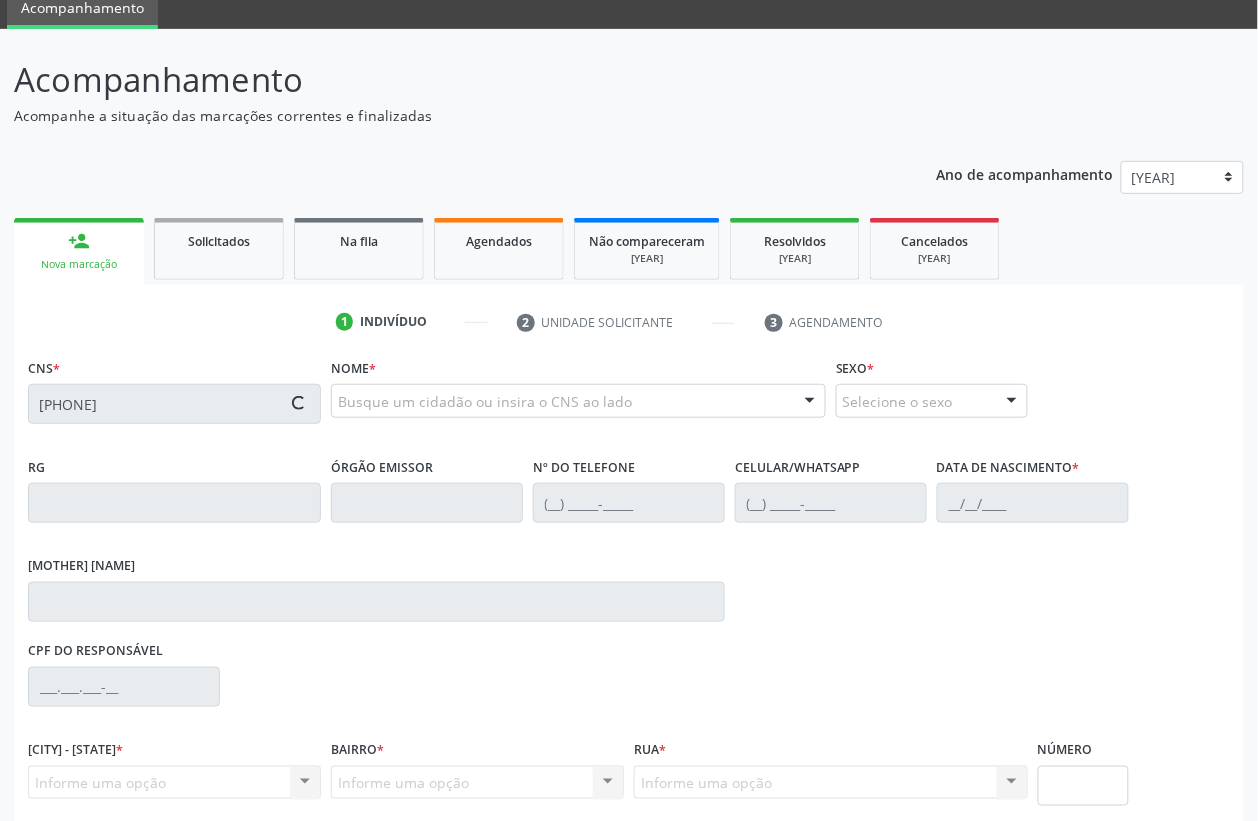 scroll, scrollTop: 248, scrollLeft: 0, axis: vertical 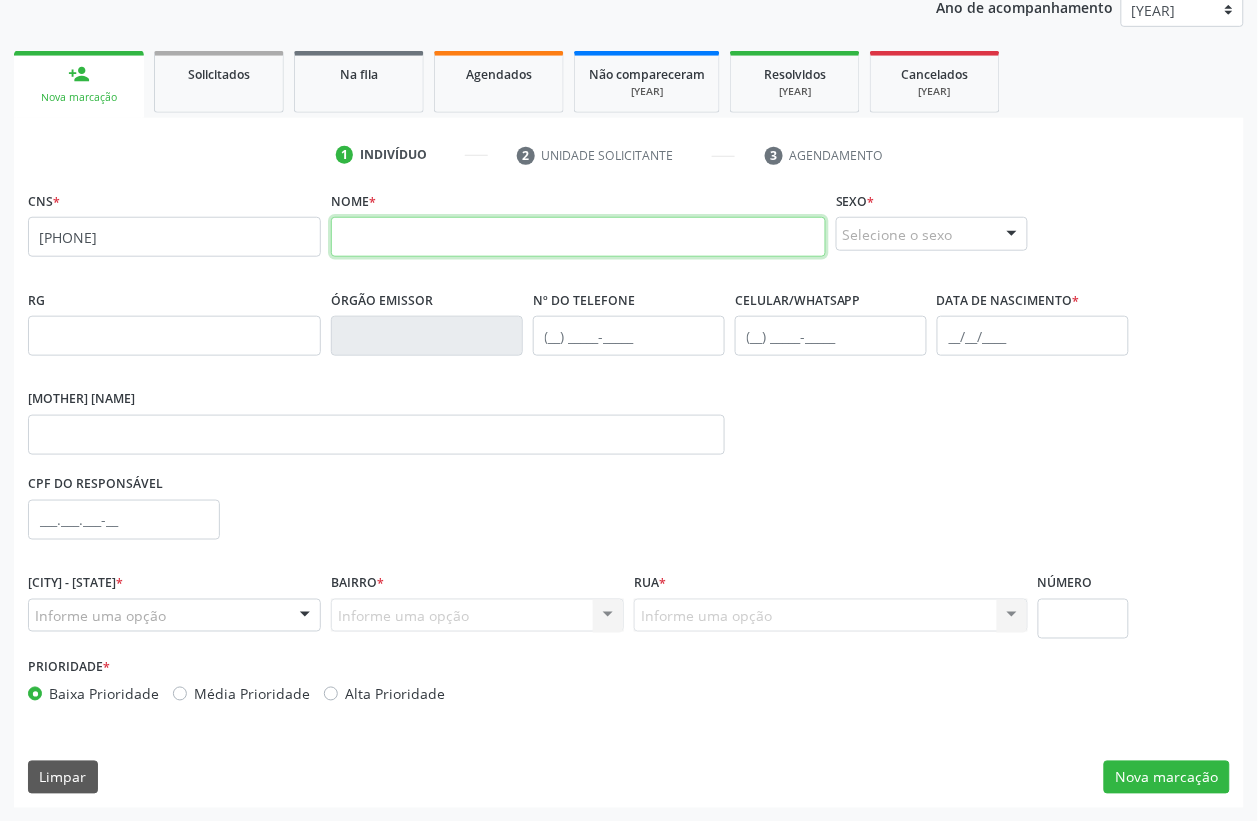 click at bounding box center [578, 237] 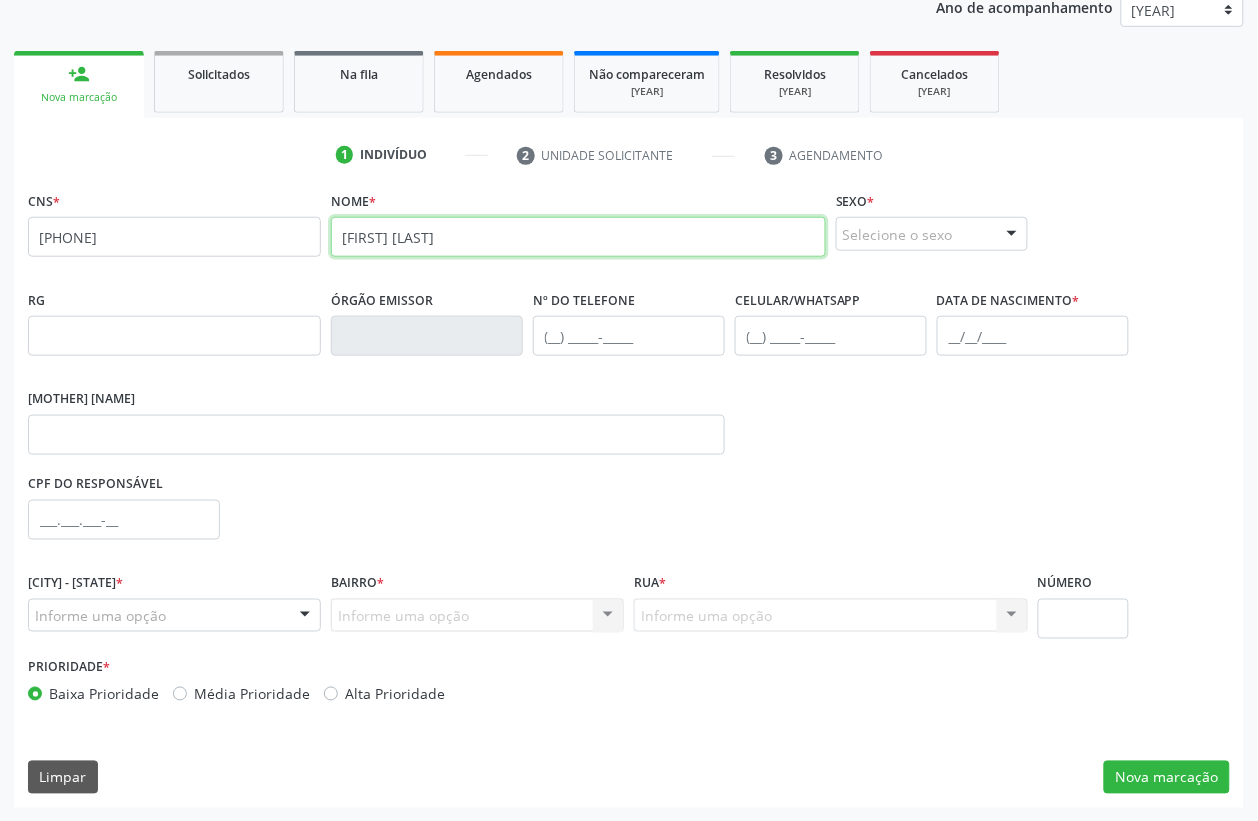 type on "[FIRST] [LAST]" 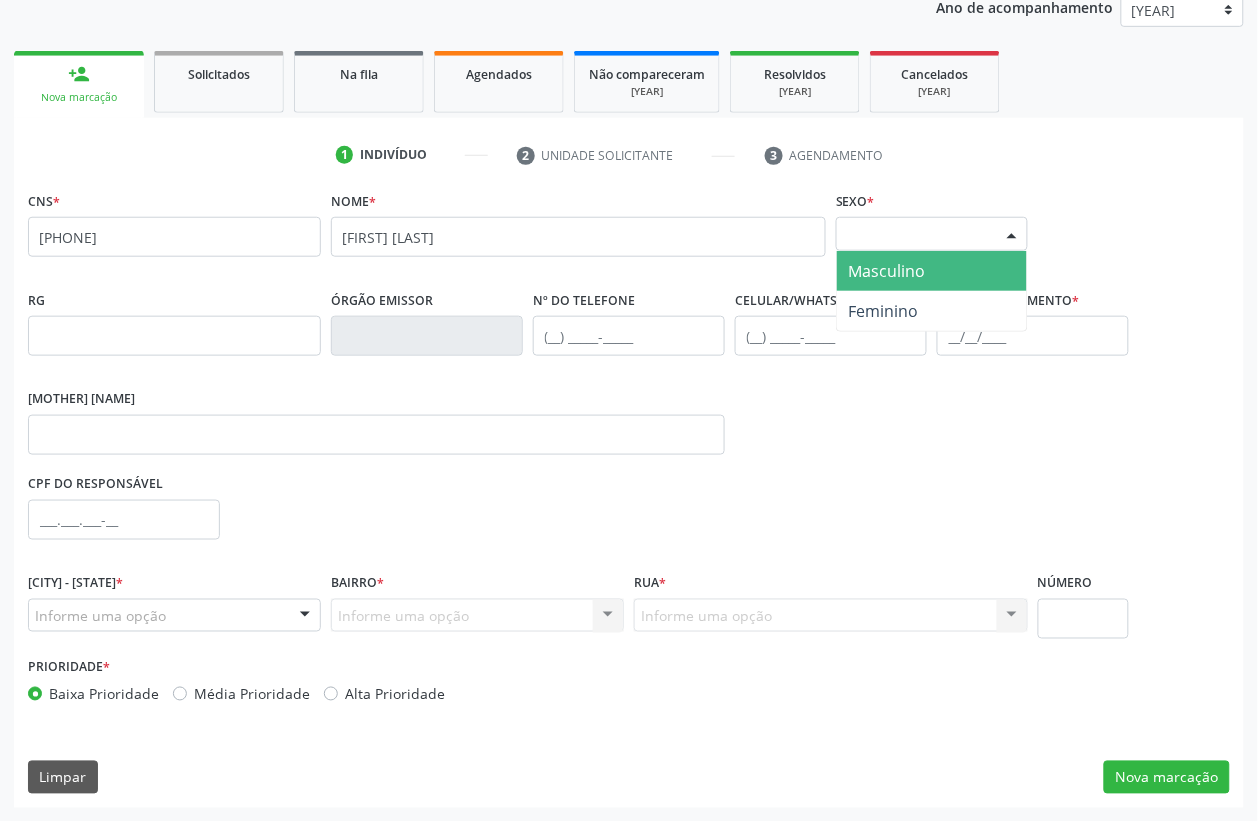 click on "Selecione o sexo" at bounding box center (932, 234) 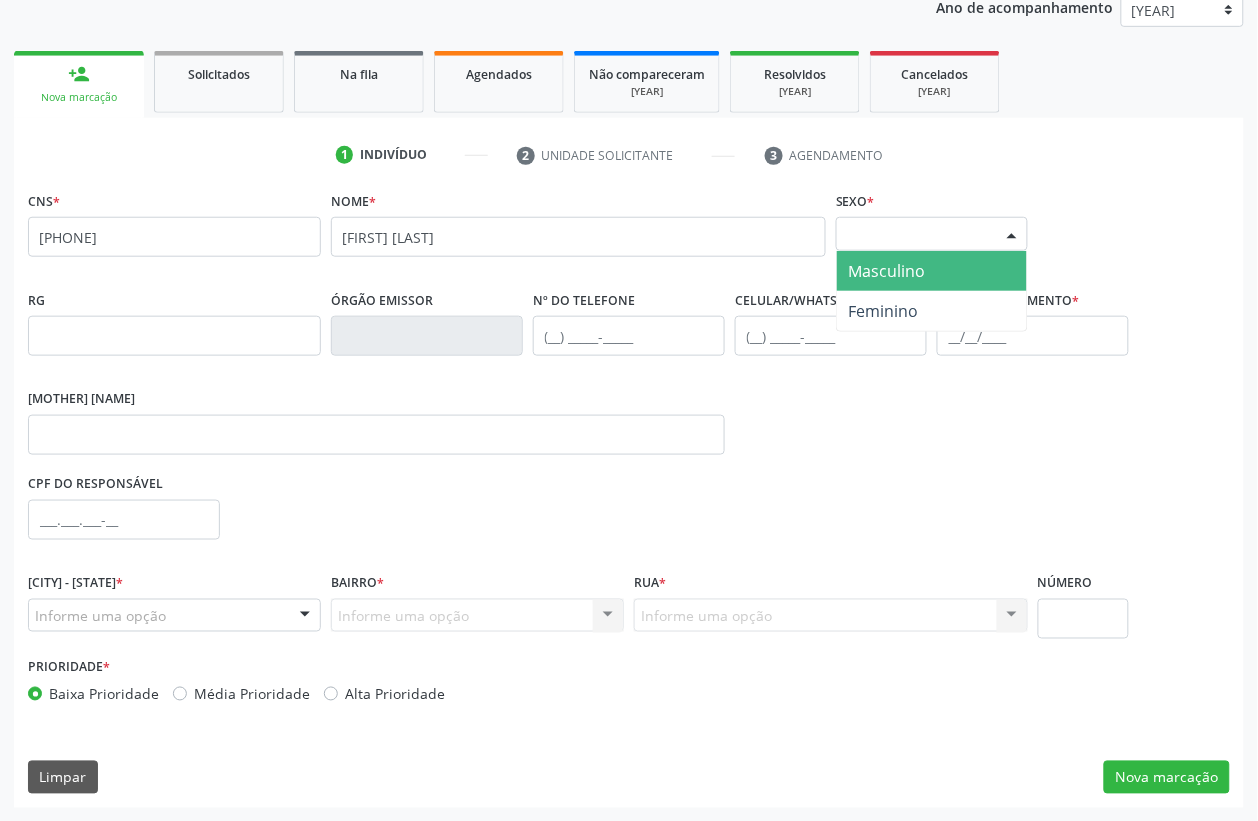 click on "Masculino" at bounding box center [932, 271] 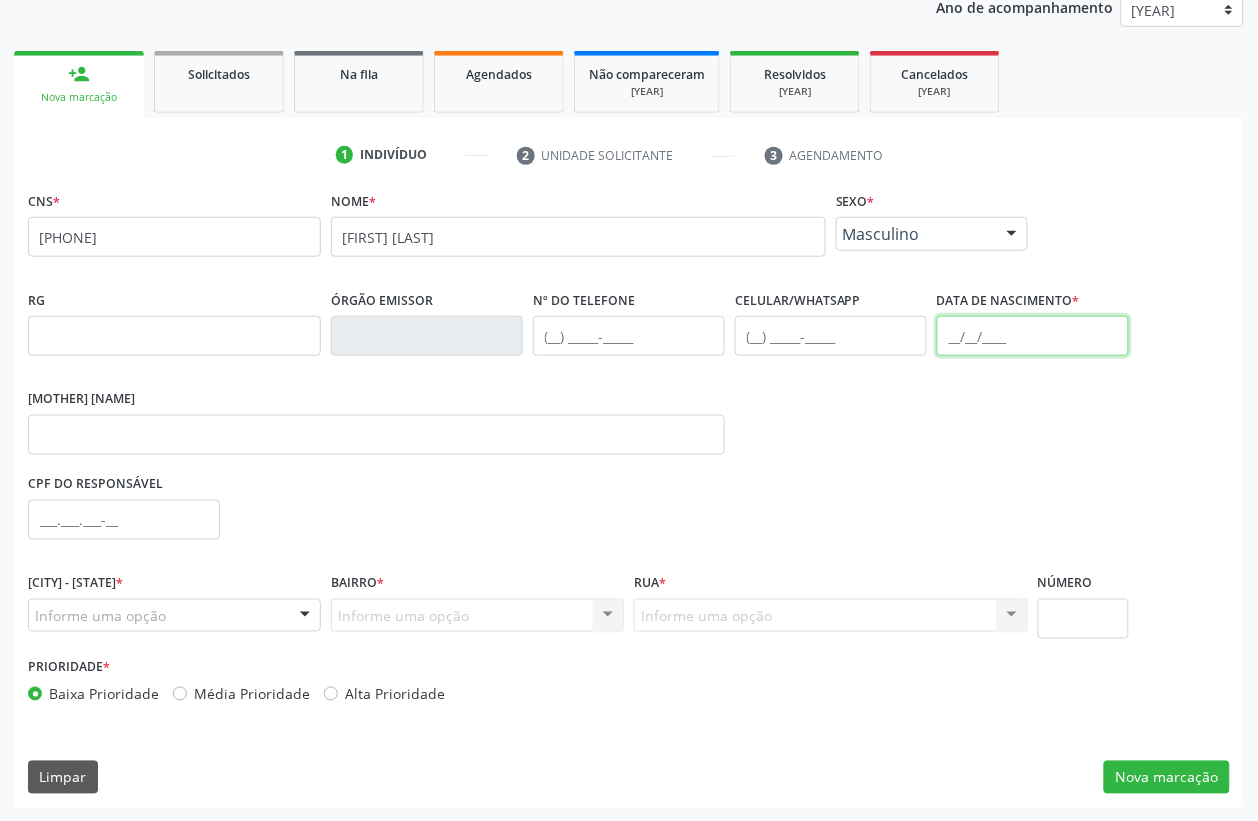 click at bounding box center (1033, 336) 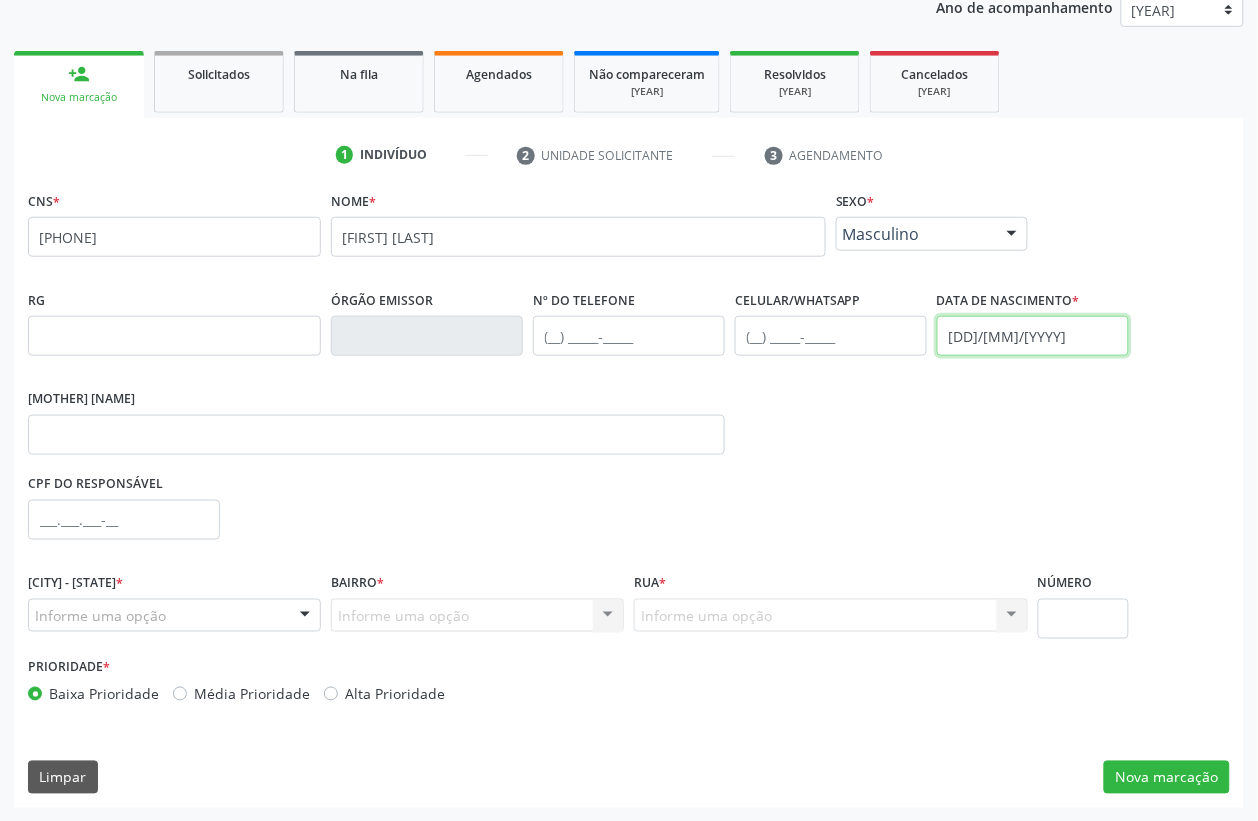 type on "[DD]/[MM]/[YYYY]" 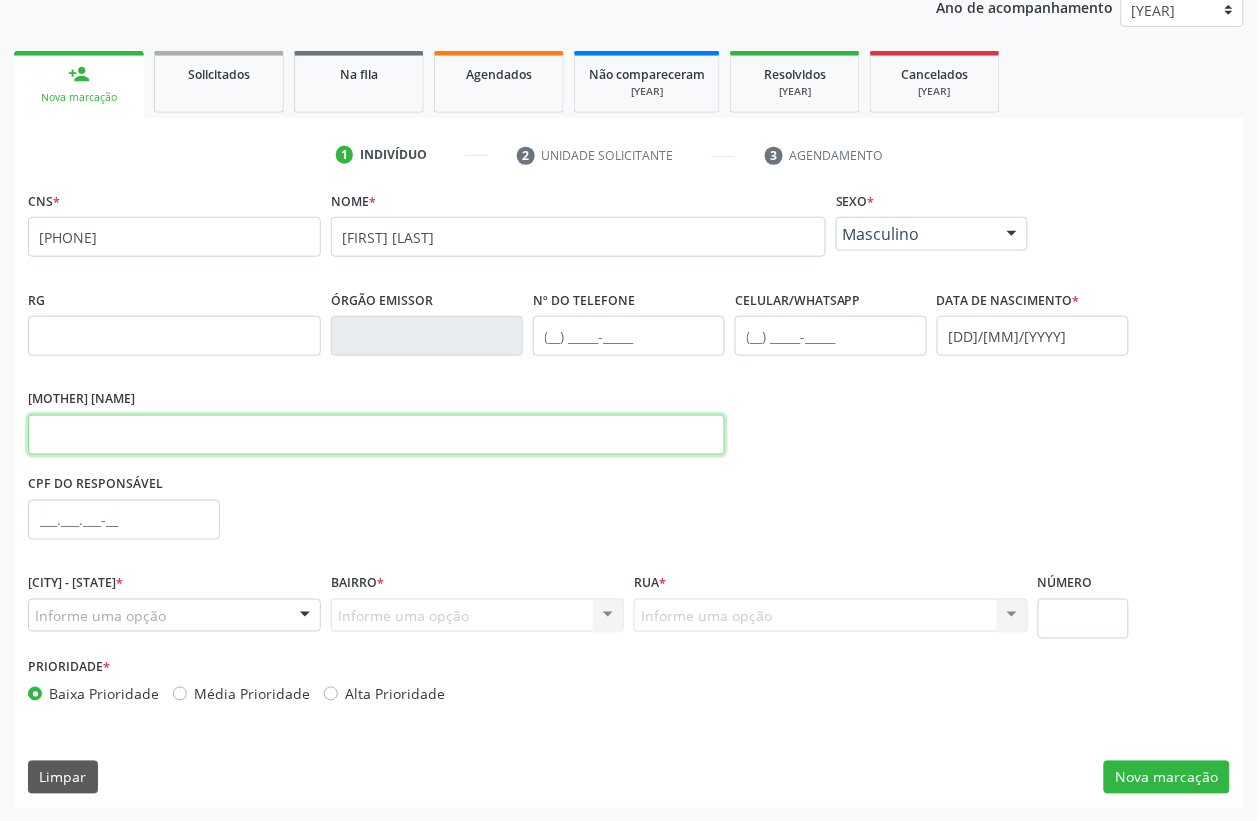 click at bounding box center [376, 435] 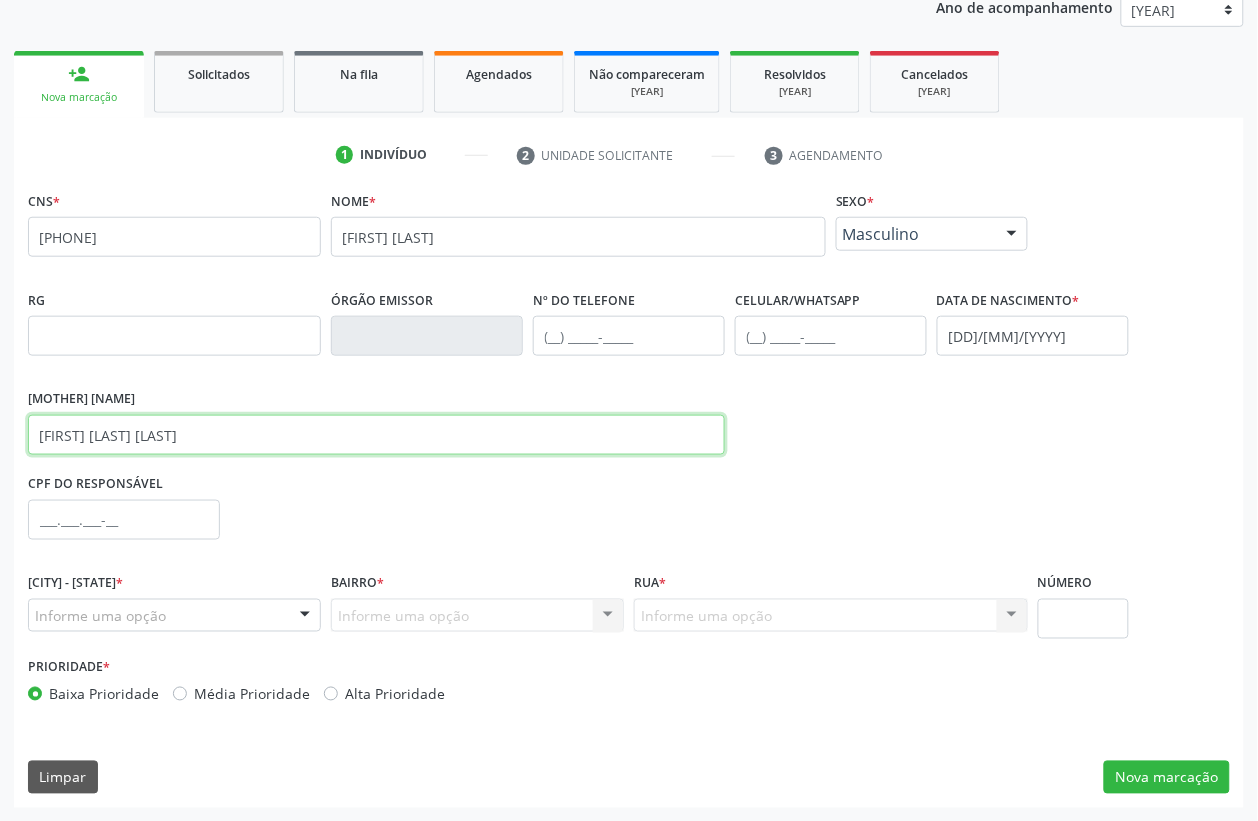 type on "[FIRST] [LAST] [LAST]" 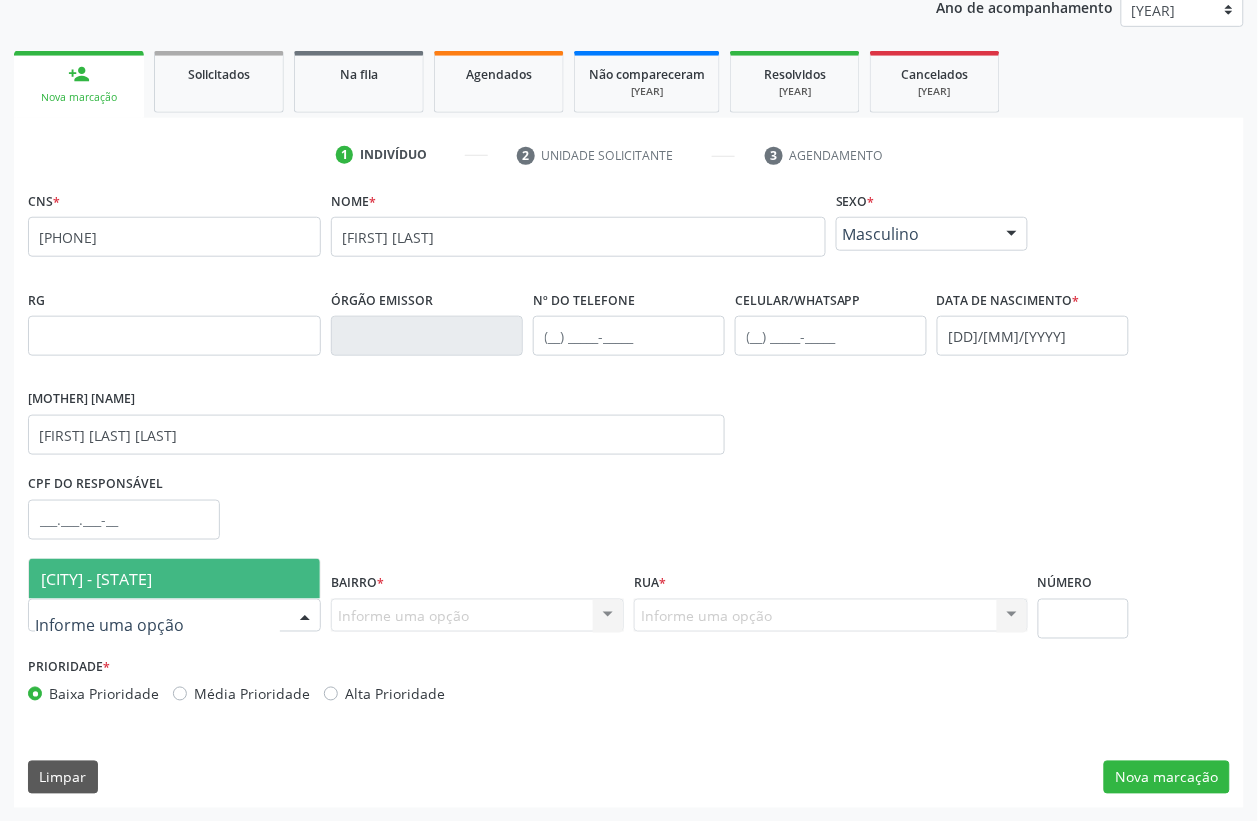 click on "[CITY] - [STATE]" at bounding box center (174, 579) 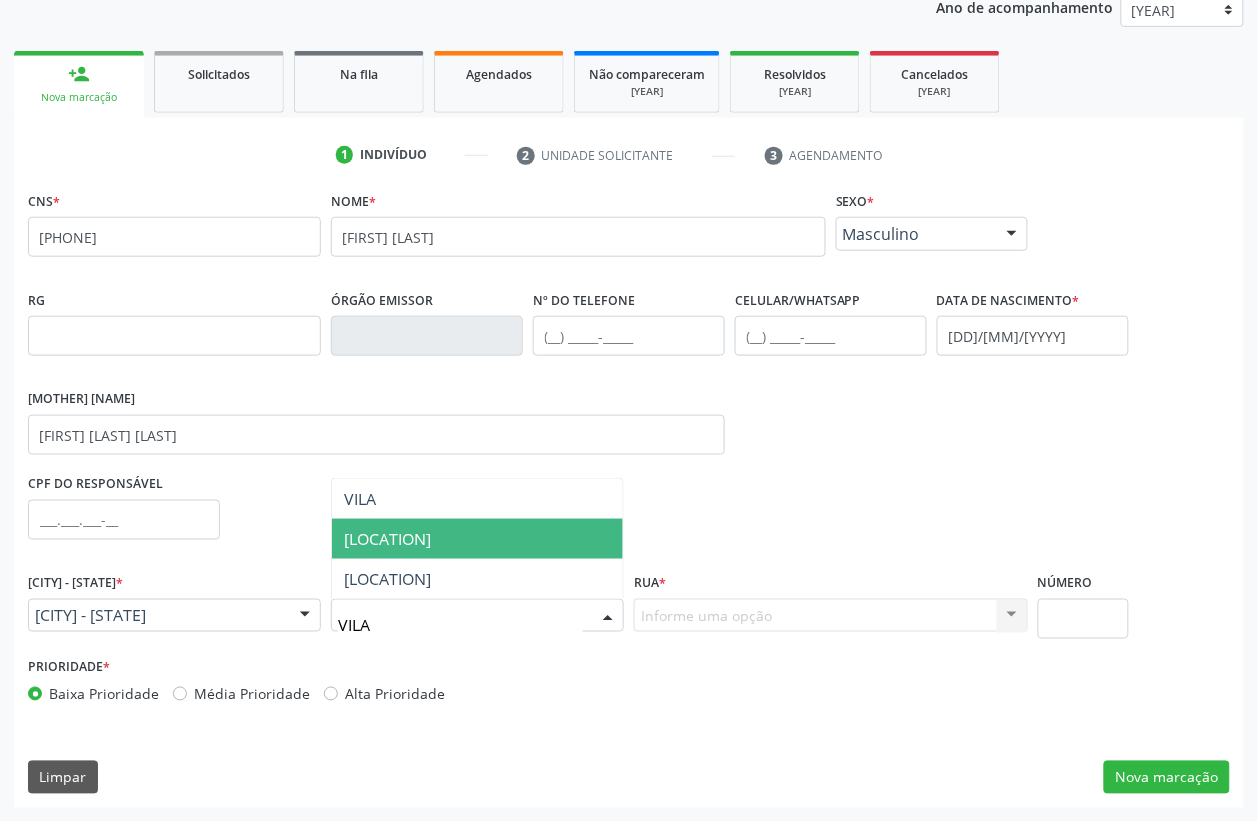 click on "[LOCATION]" at bounding box center [387, 539] 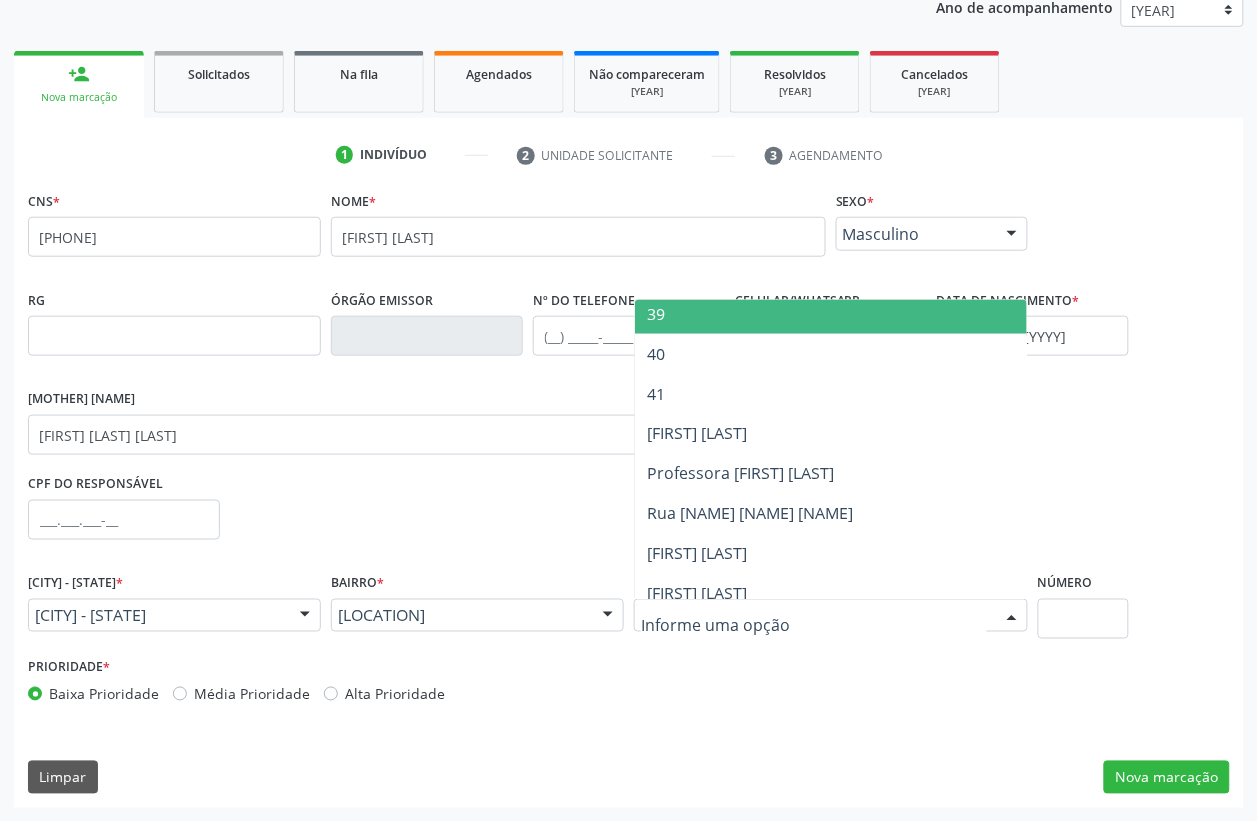 scroll, scrollTop: 750, scrollLeft: 0, axis: vertical 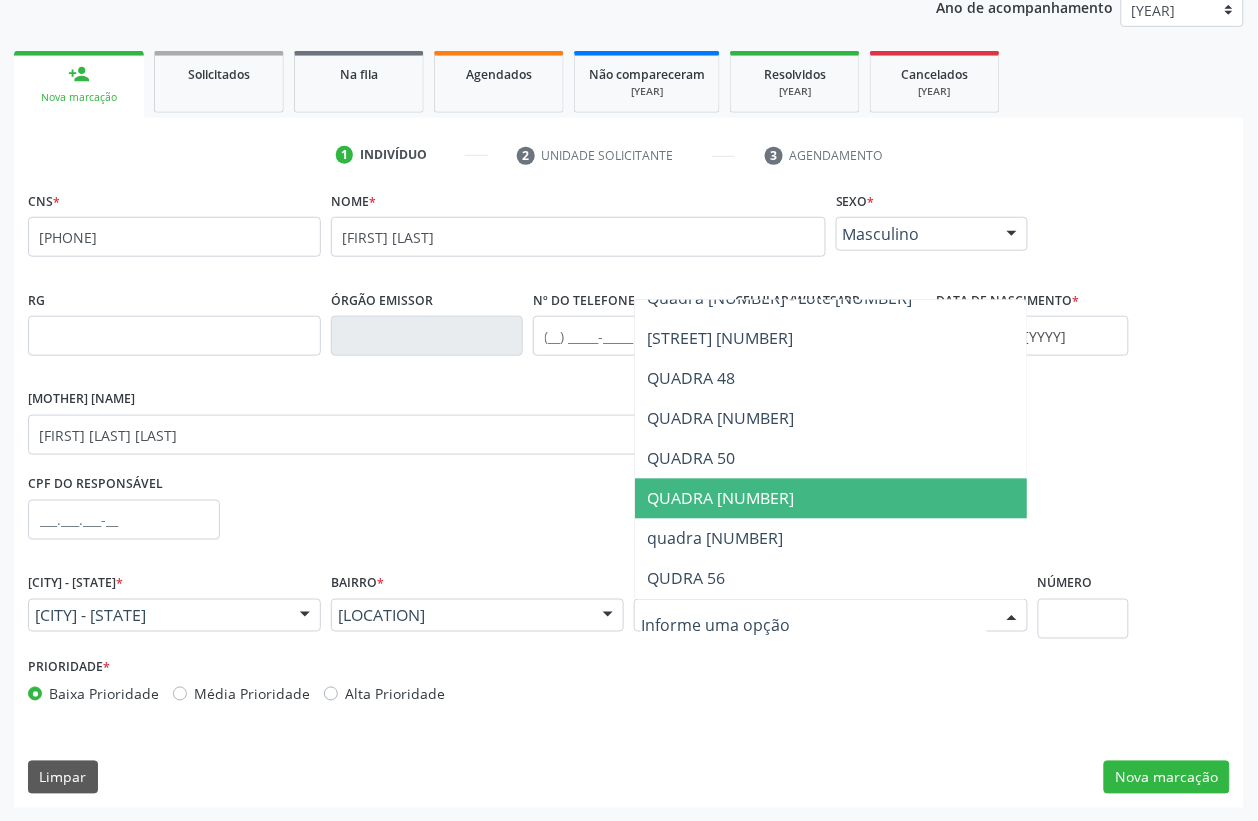 click on "QUADRA [NUMBER]" at bounding box center (831, 499) 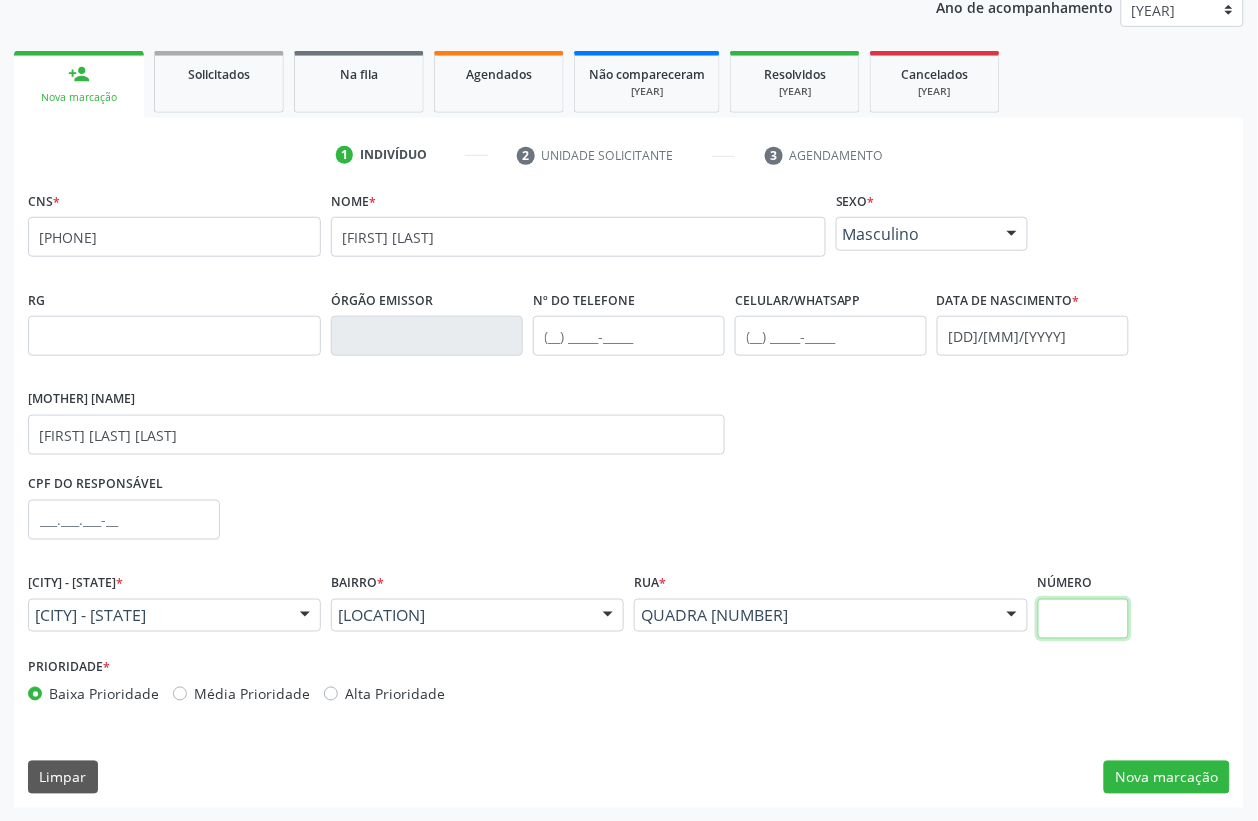click at bounding box center [1083, 619] 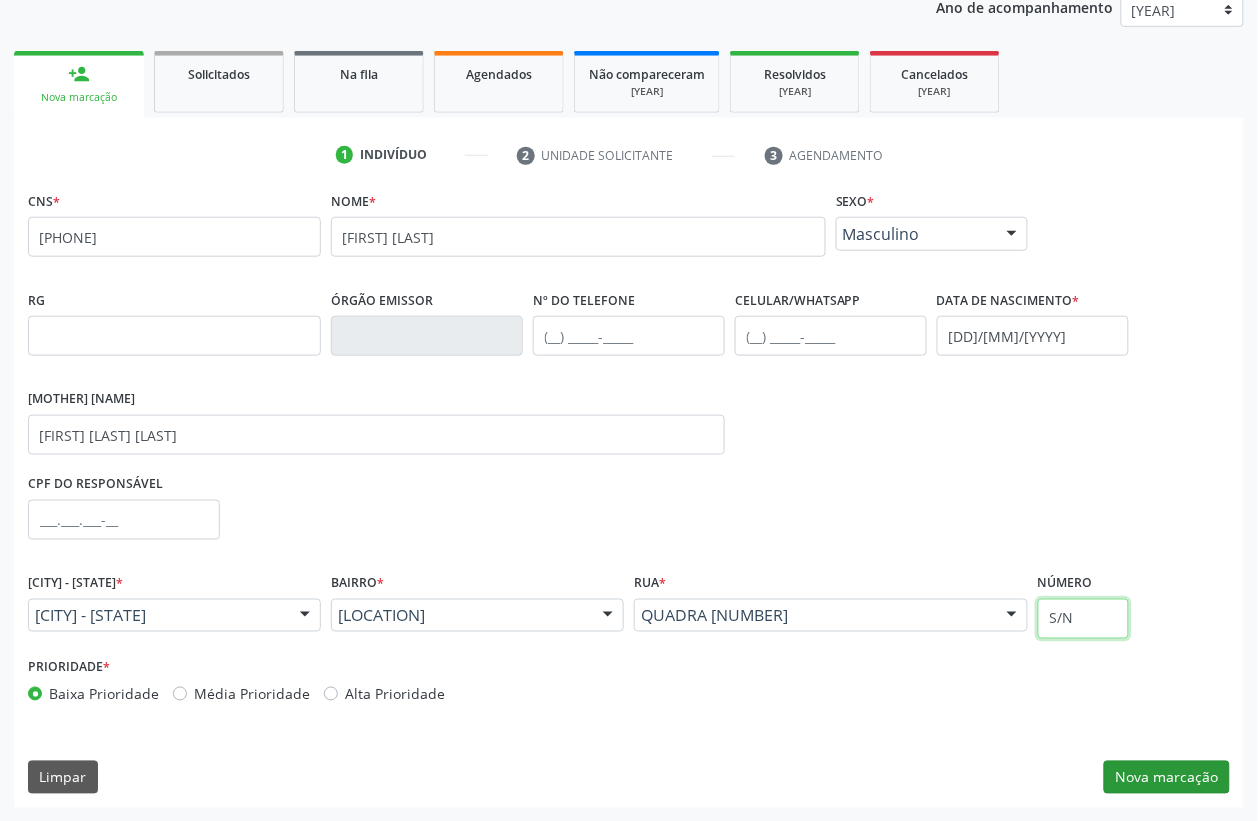 type on "S/N" 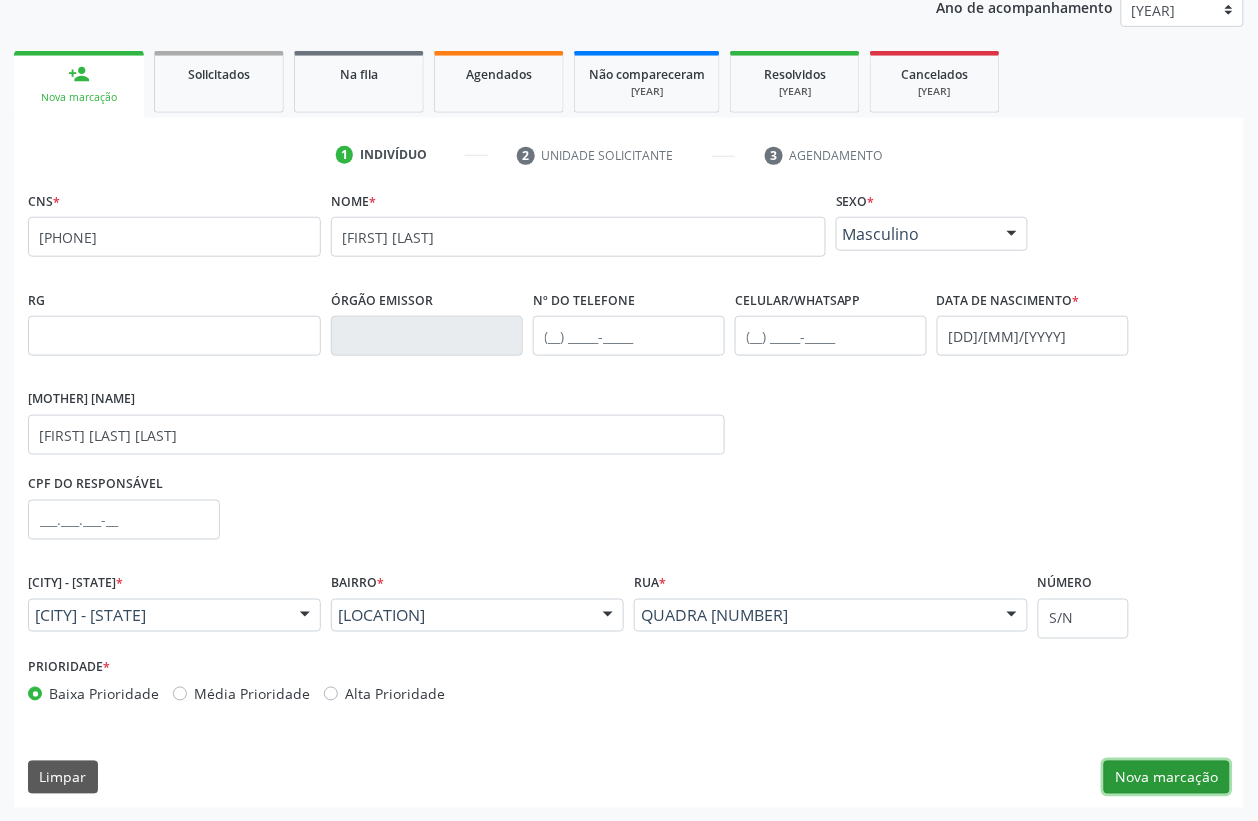 click on "Nova marcação" at bounding box center (1167, 778) 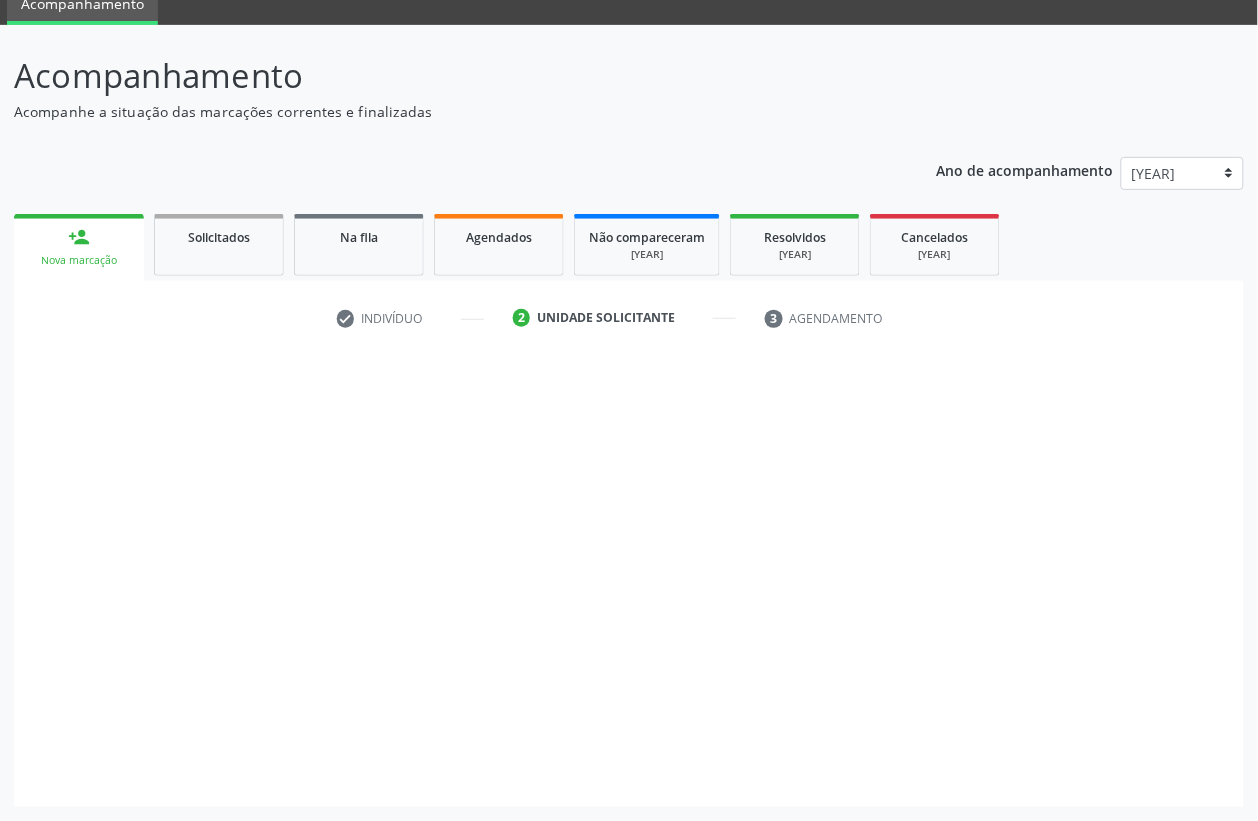 scroll, scrollTop: 85, scrollLeft: 0, axis: vertical 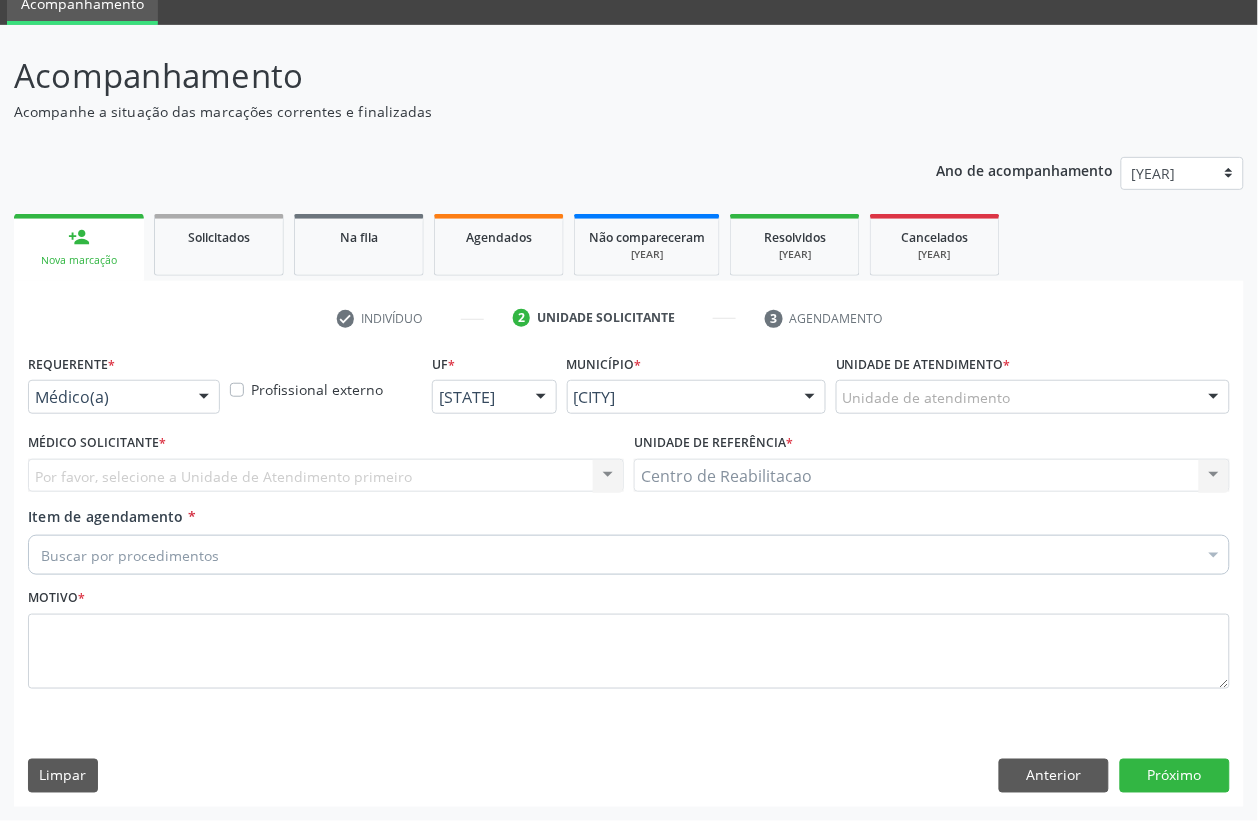 click on "Requerente
*
Médico(a)         Médico(a)   Enfermeiro(a)   Paciente
Nenhum resultado encontrado para: "   "
Não há nenhuma opção para ser exibida." at bounding box center (124, 388) 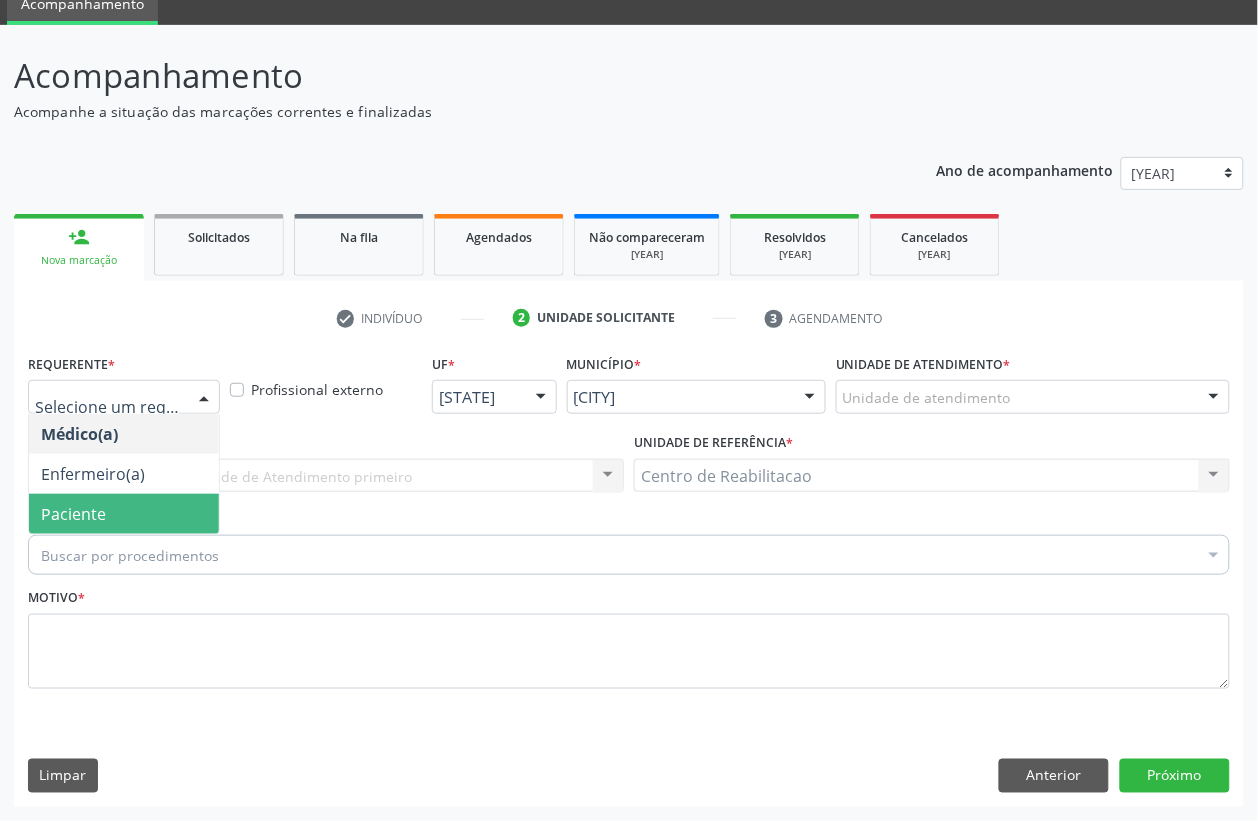 click on "Paciente" at bounding box center [124, 514] 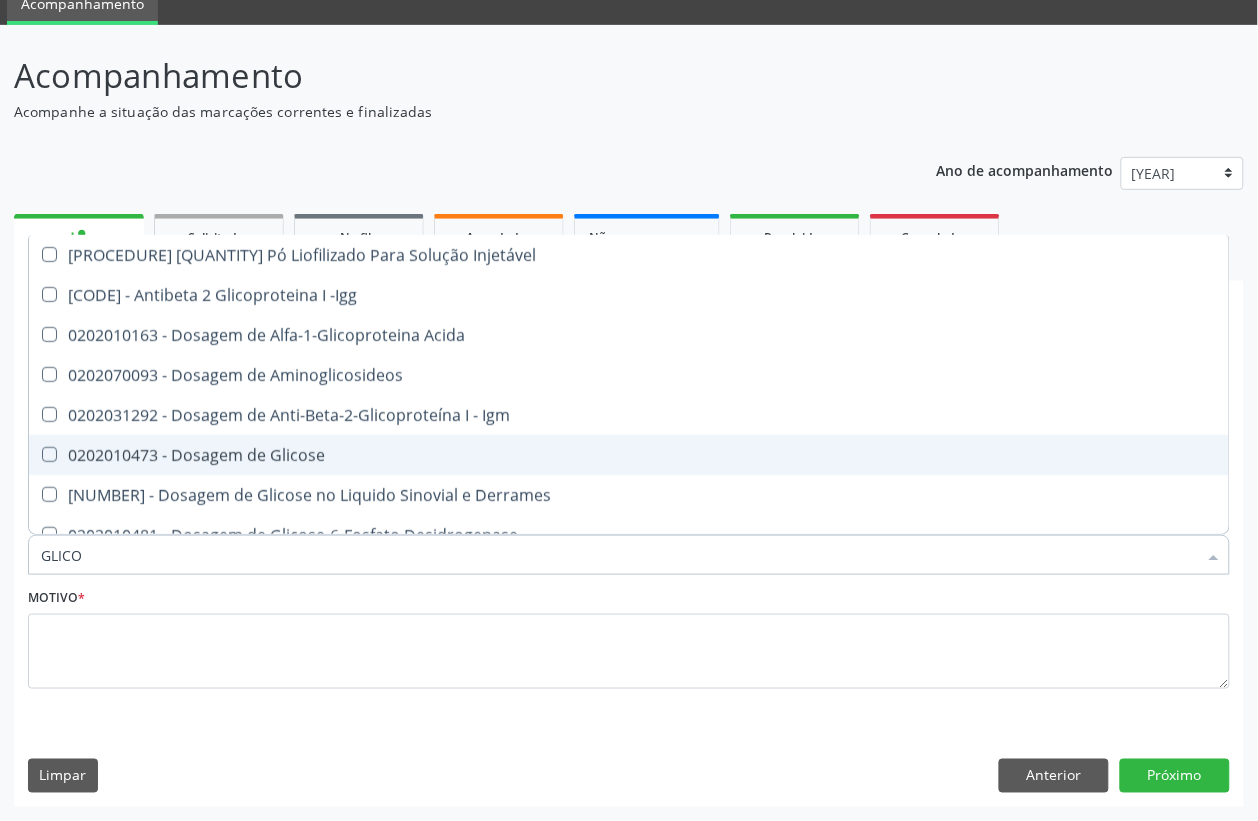 click on "0202010473 - Dosagem de Glicose" at bounding box center (629, 455) 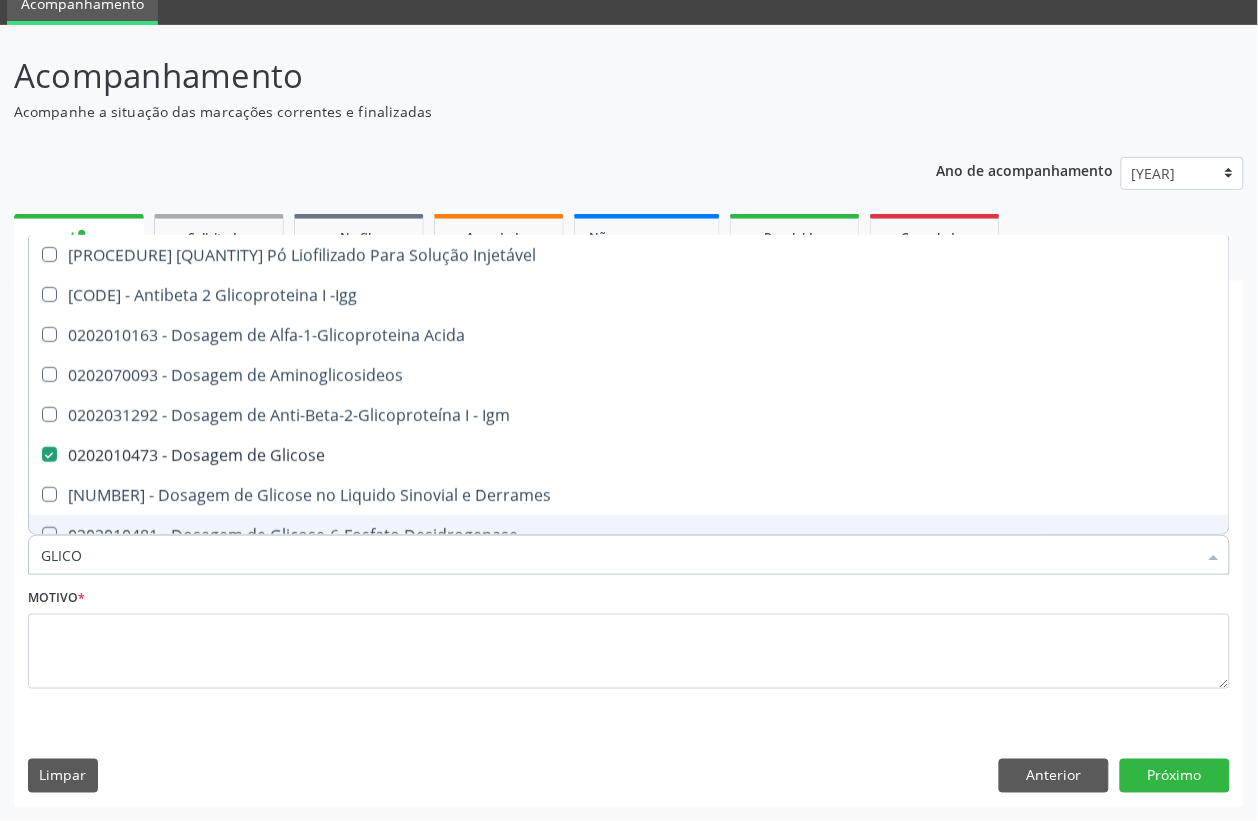 click on "GLICO" at bounding box center (619, 555) 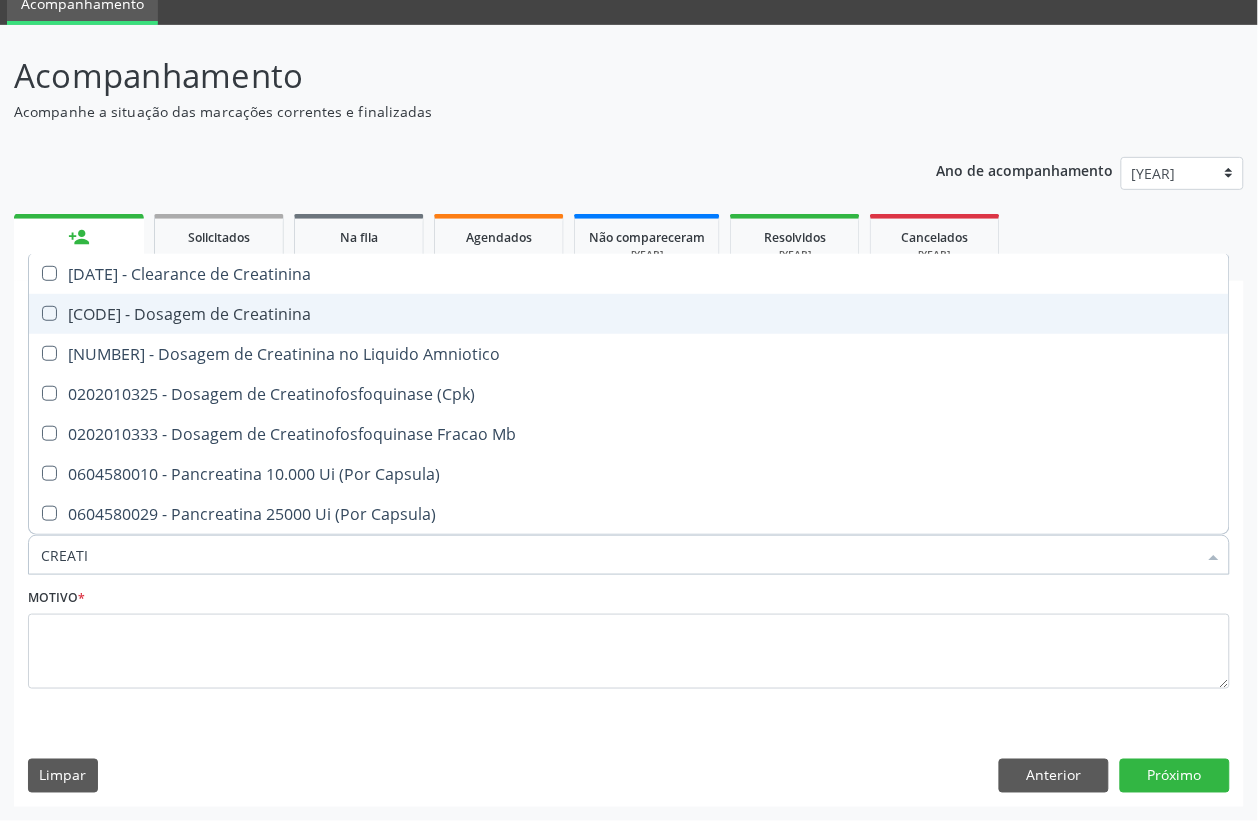 click on "[CODE] - Dosagem de Creatinina" at bounding box center (629, 314) 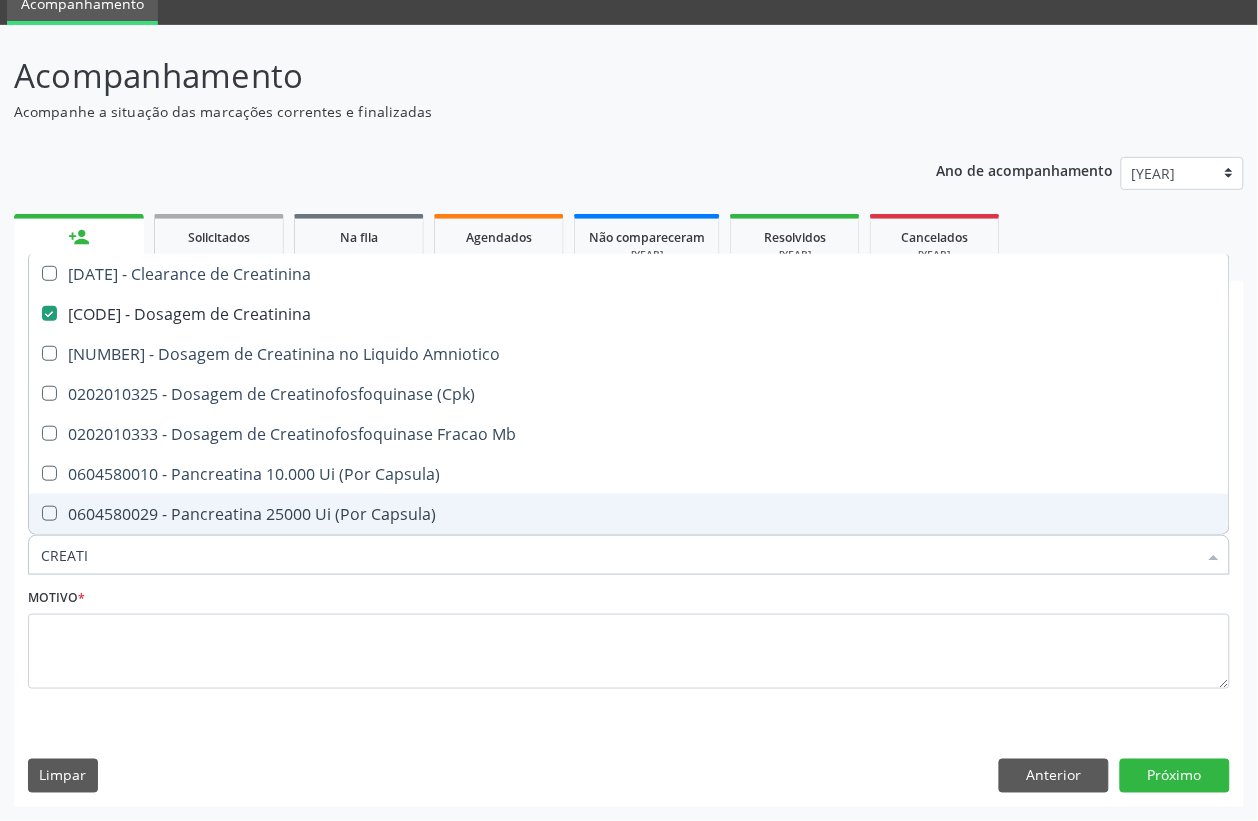 click on "CREATI" at bounding box center [619, 555] 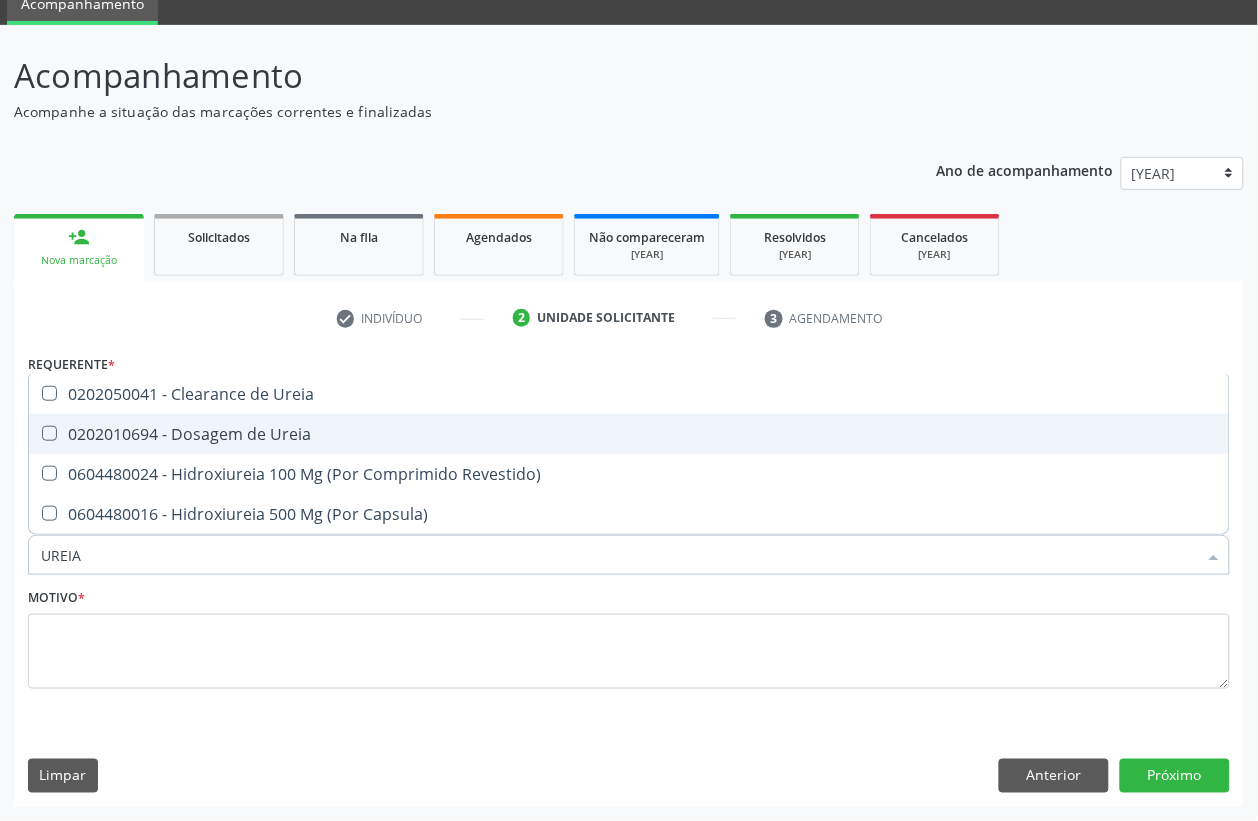 click on "0202010694 - Dosagem de Ureia" at bounding box center [629, 434] 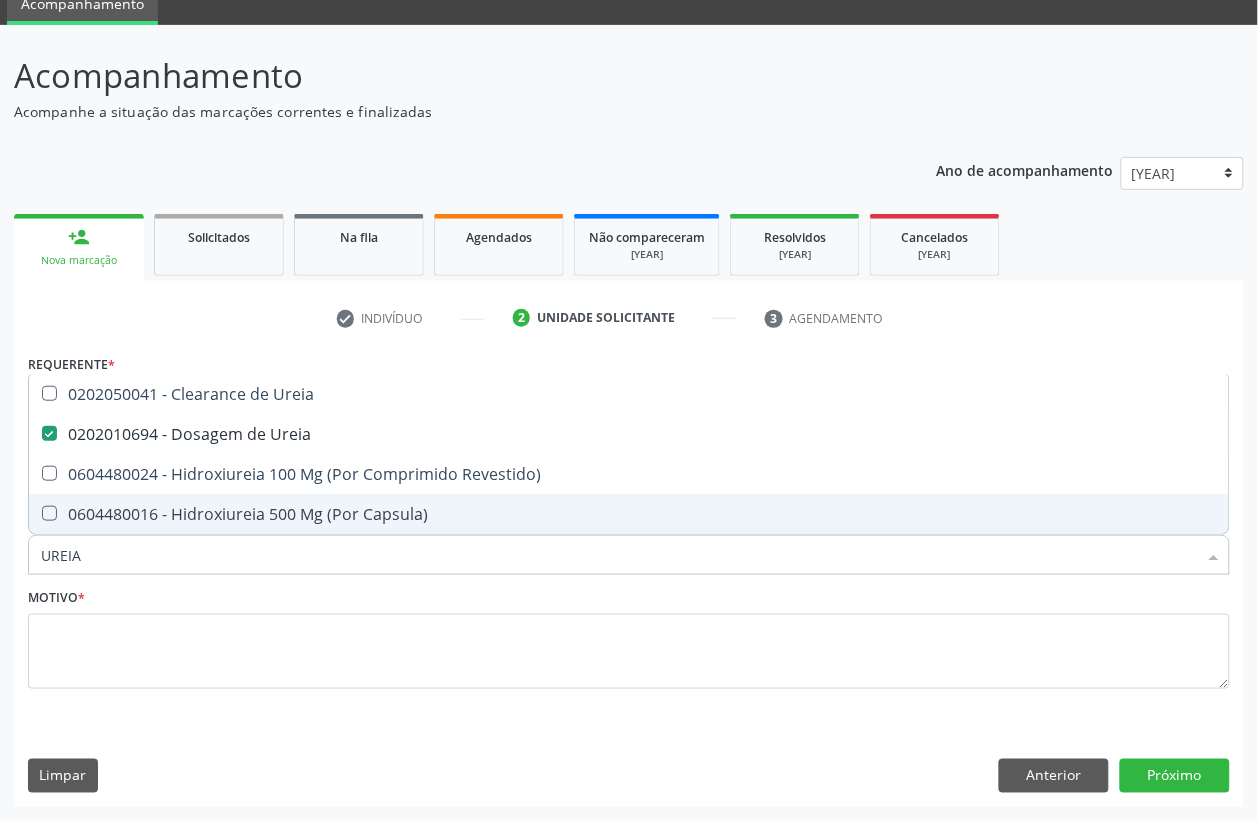 click on "UREIA" at bounding box center (619, 555) 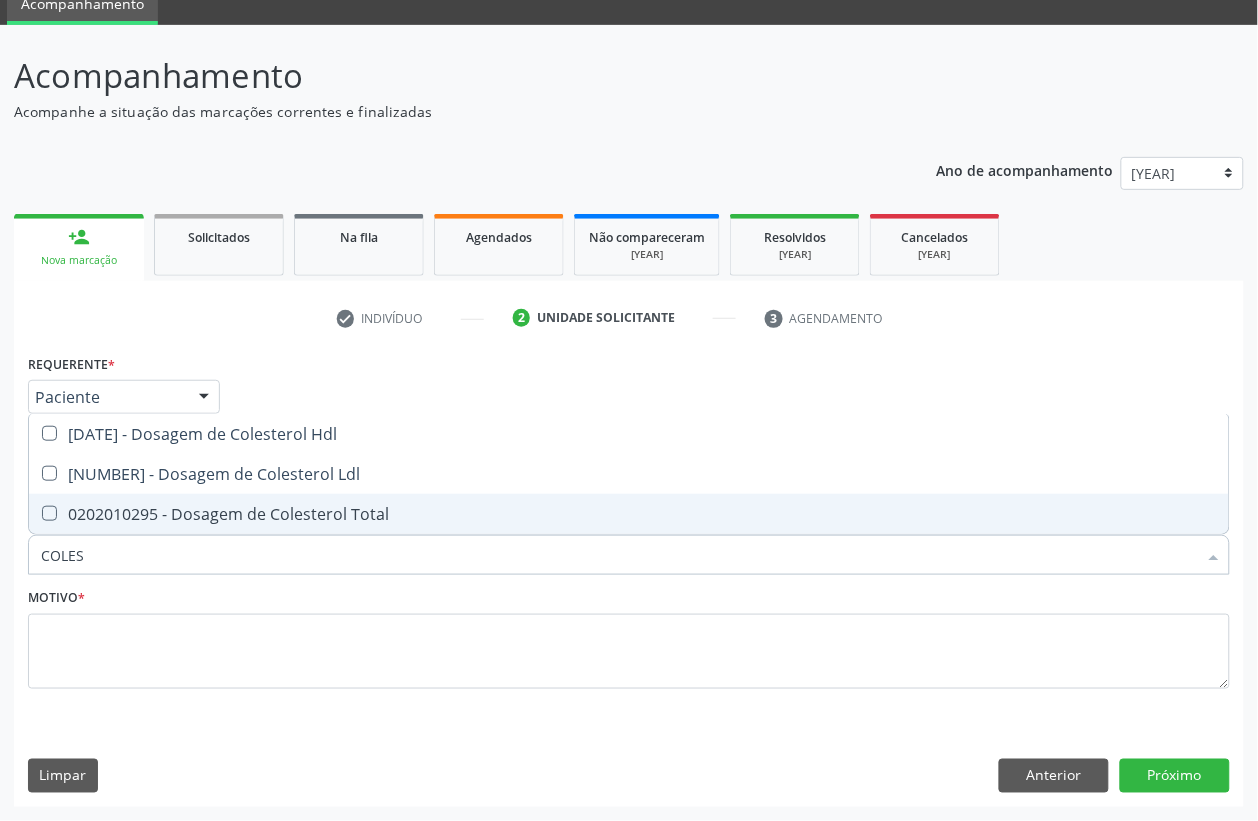 click on "0202010295 - Dosagem de Colesterol Total" at bounding box center [629, 514] 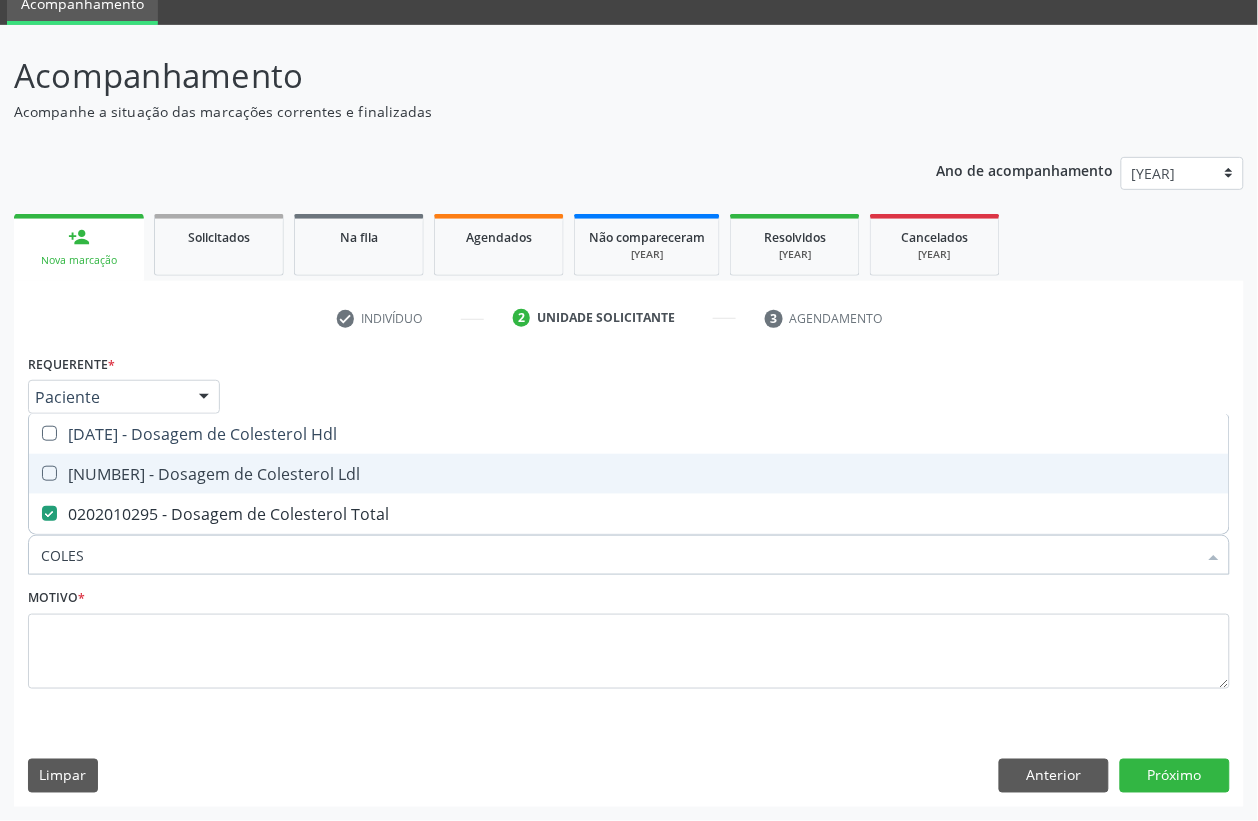 click on "[NUMBER] - Dosagem de Colesterol Ldl" at bounding box center (629, 474) 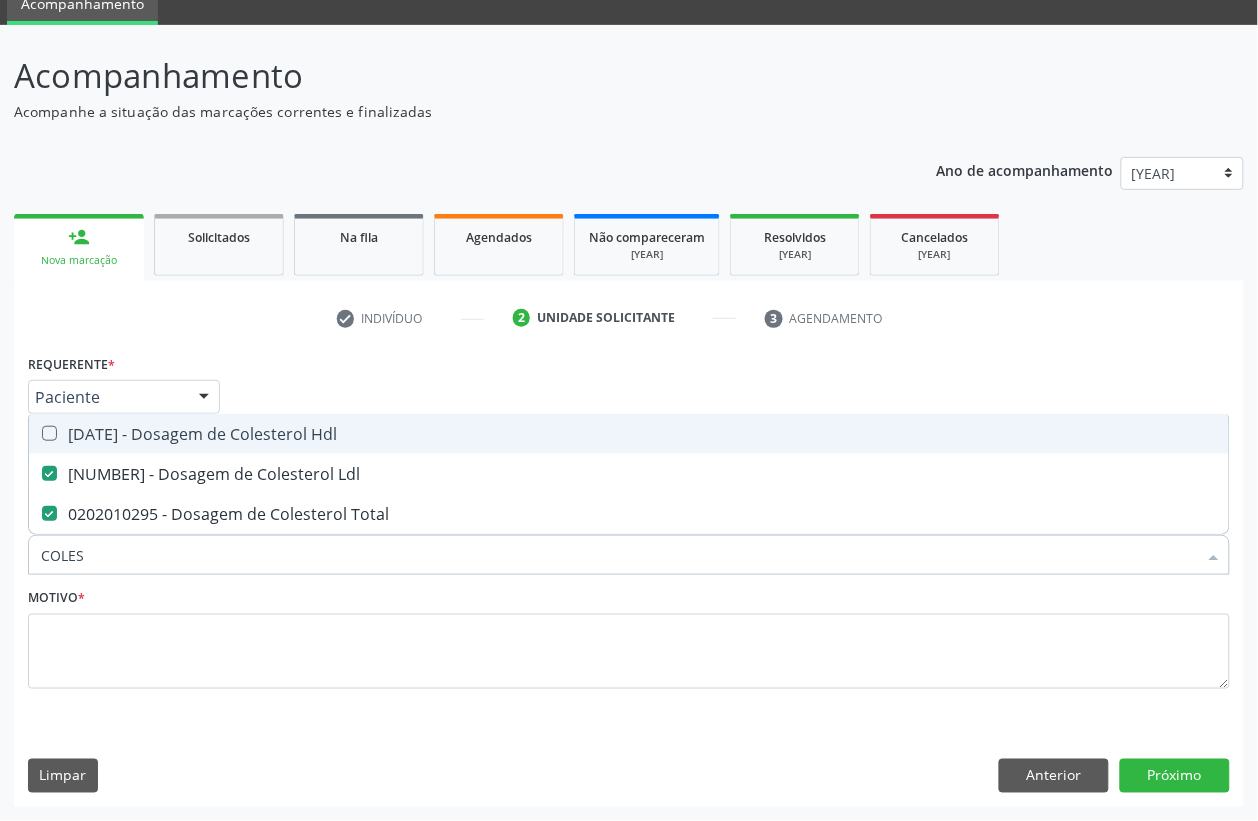 click on "[DATE] - Dosagem de Colesterol Hdl" at bounding box center (629, 434) 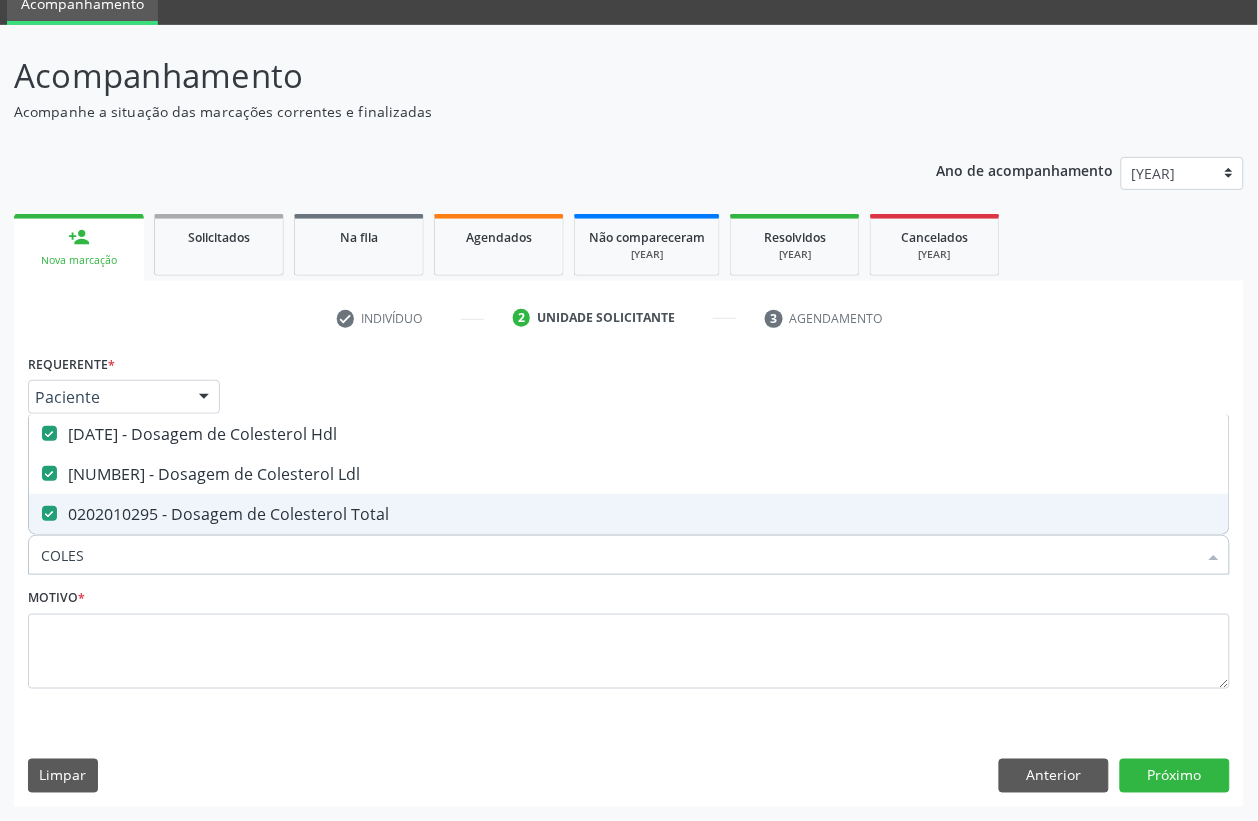 click on "COLES" at bounding box center (619, 555) 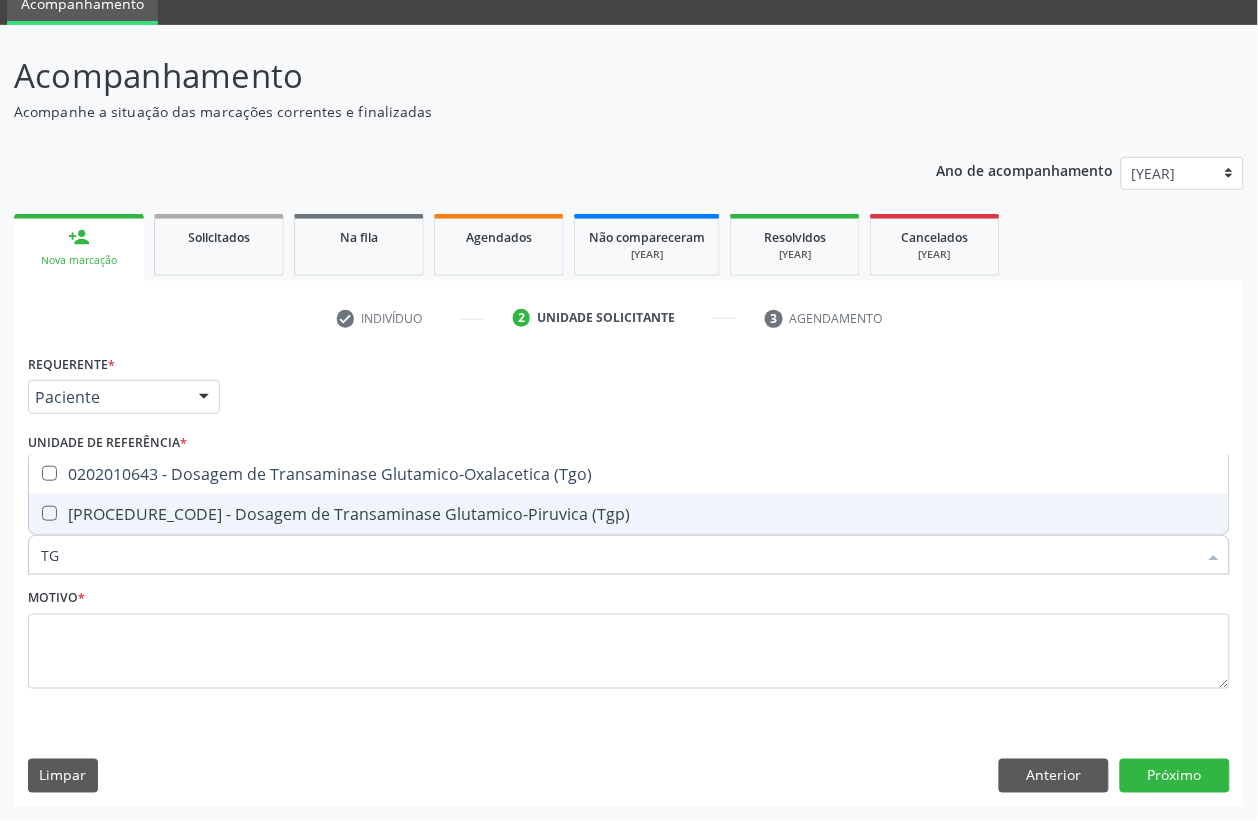 click on "[PROCEDURE_CODE] - Dosagem de Transaminase Glutamico-Piruvica (Tgp)" at bounding box center (629, 514) 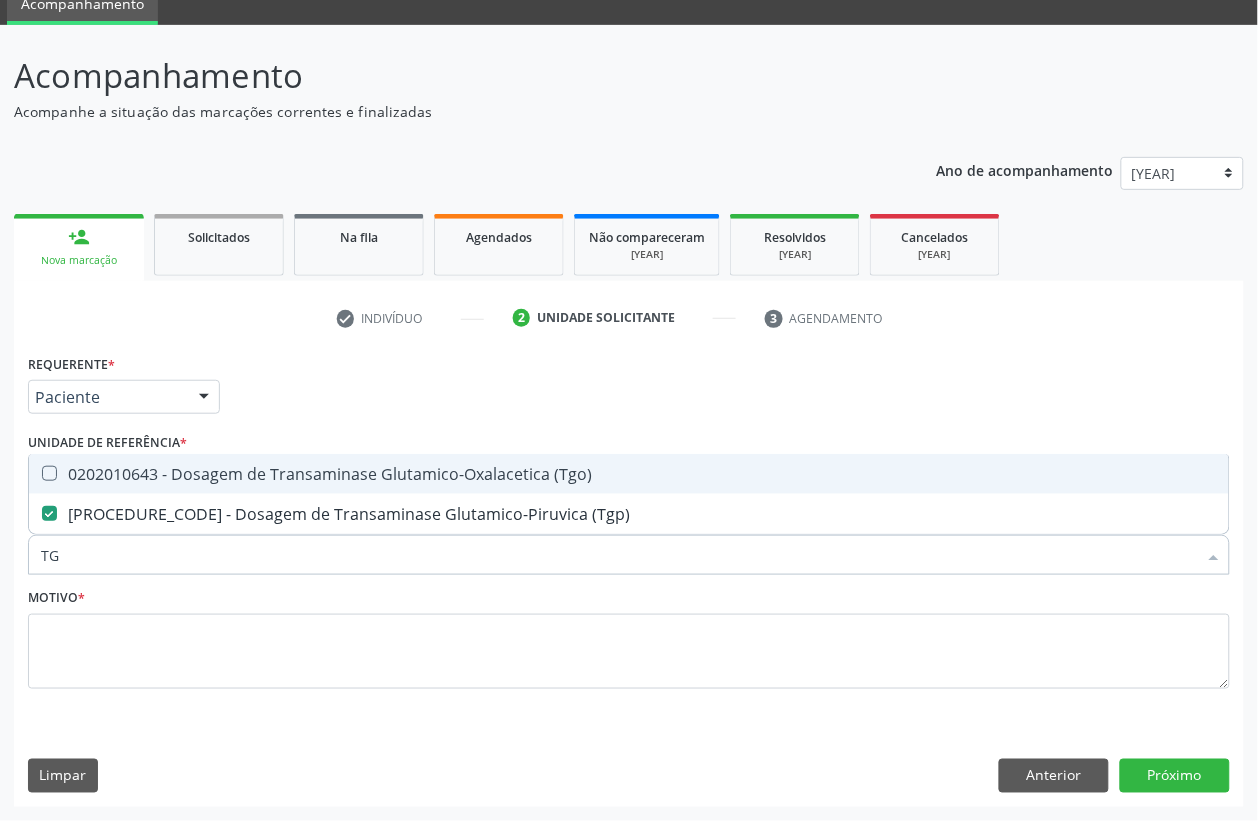 click on "0202010643 - Dosagem de Transaminase Glutamico-Oxalacetica (Tgo)" at bounding box center [629, 474] 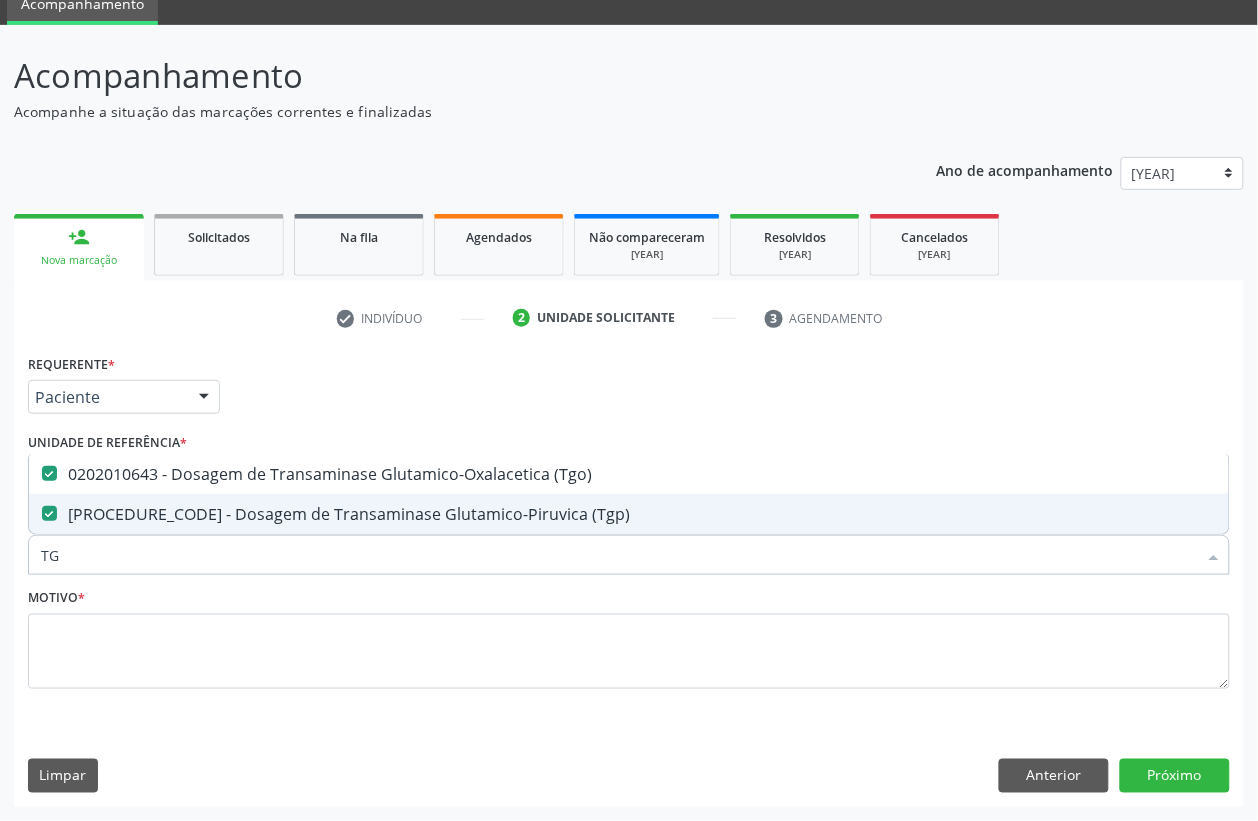 click on "TG" at bounding box center (619, 555) 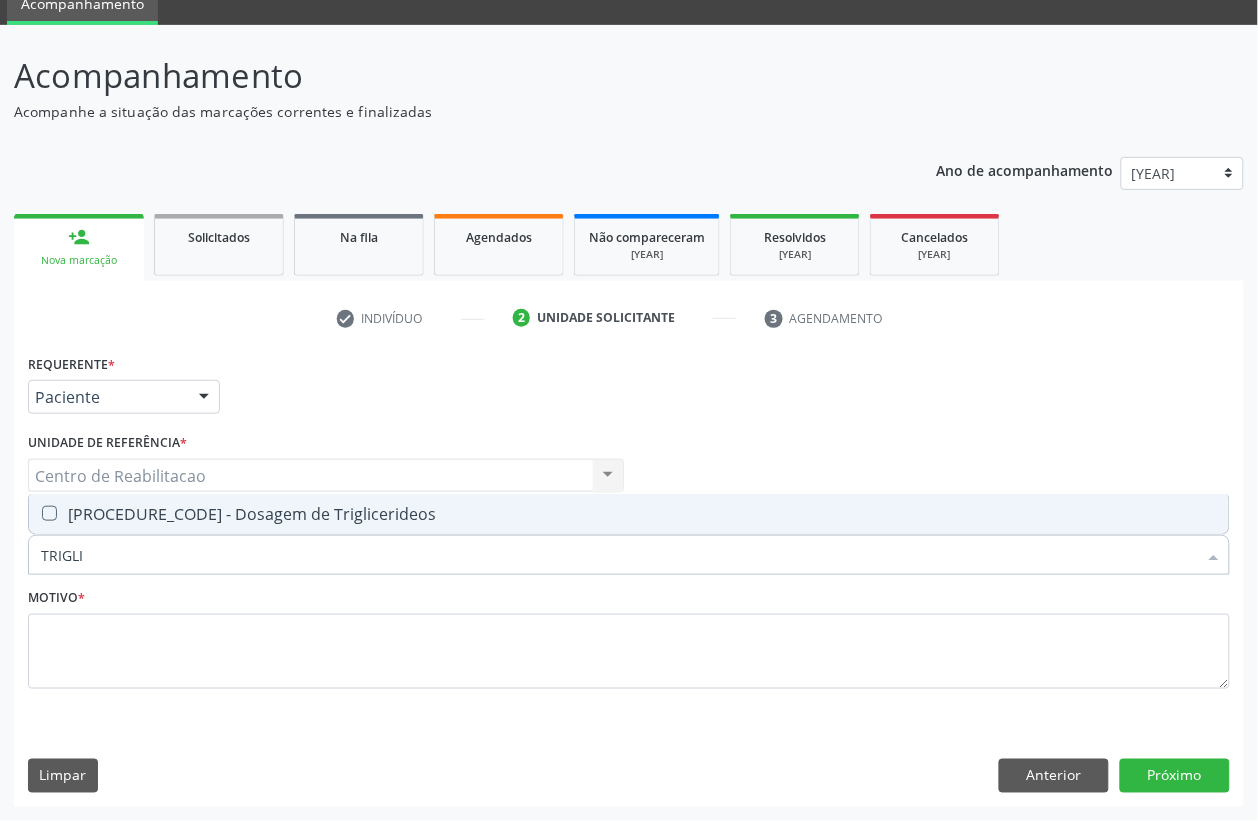 click on "[PROCEDURE_CODE] - Dosagem de Triglicerideos" at bounding box center (629, 514) 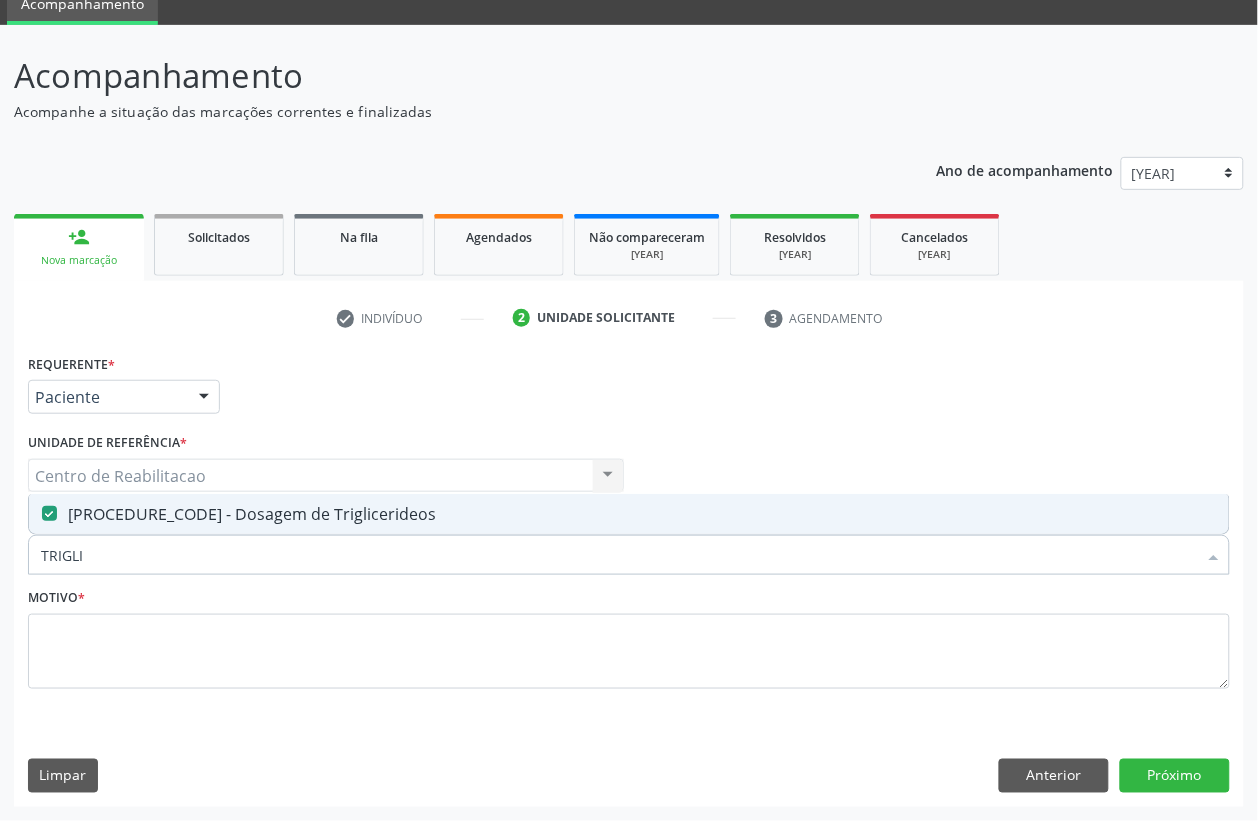 click on "TRIGLI" at bounding box center [619, 555] 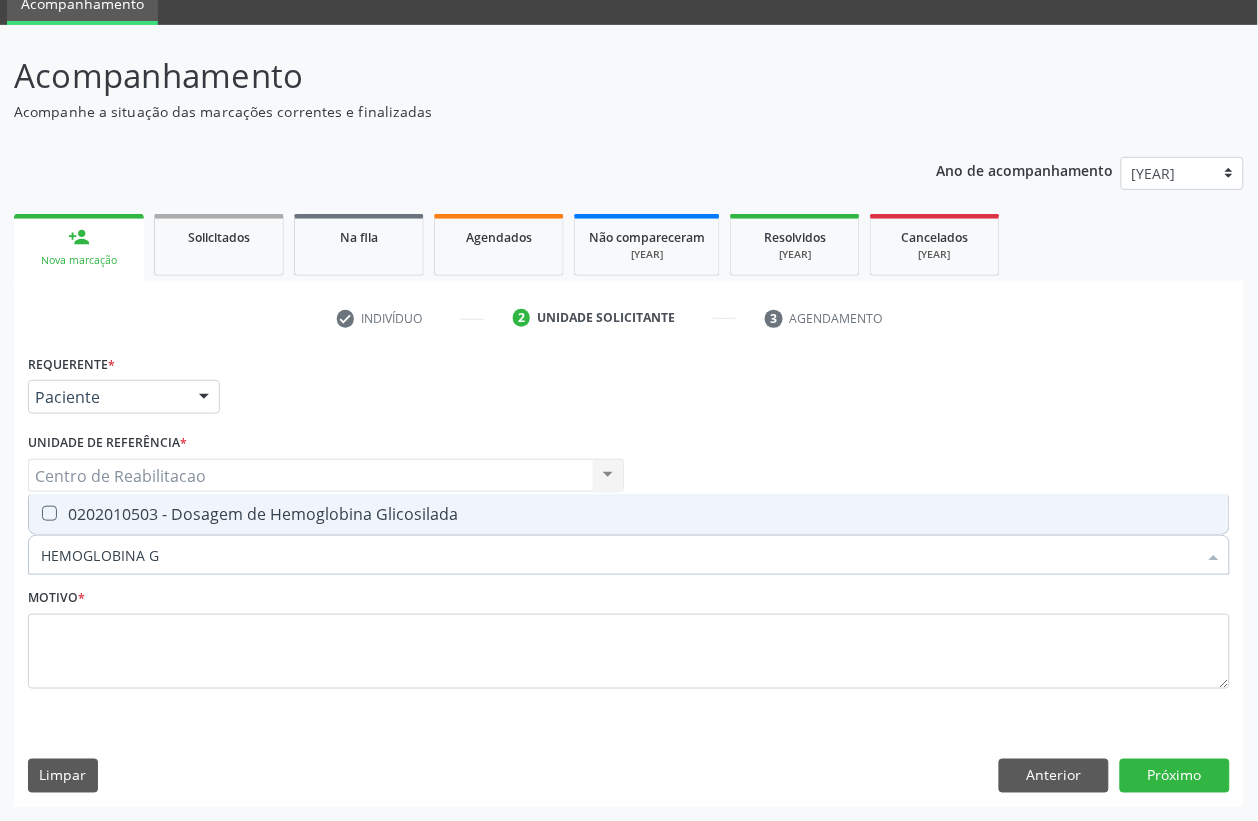 click on "0202010503 - Dosagem de Hemoglobina Glicosilada" at bounding box center (629, 514) 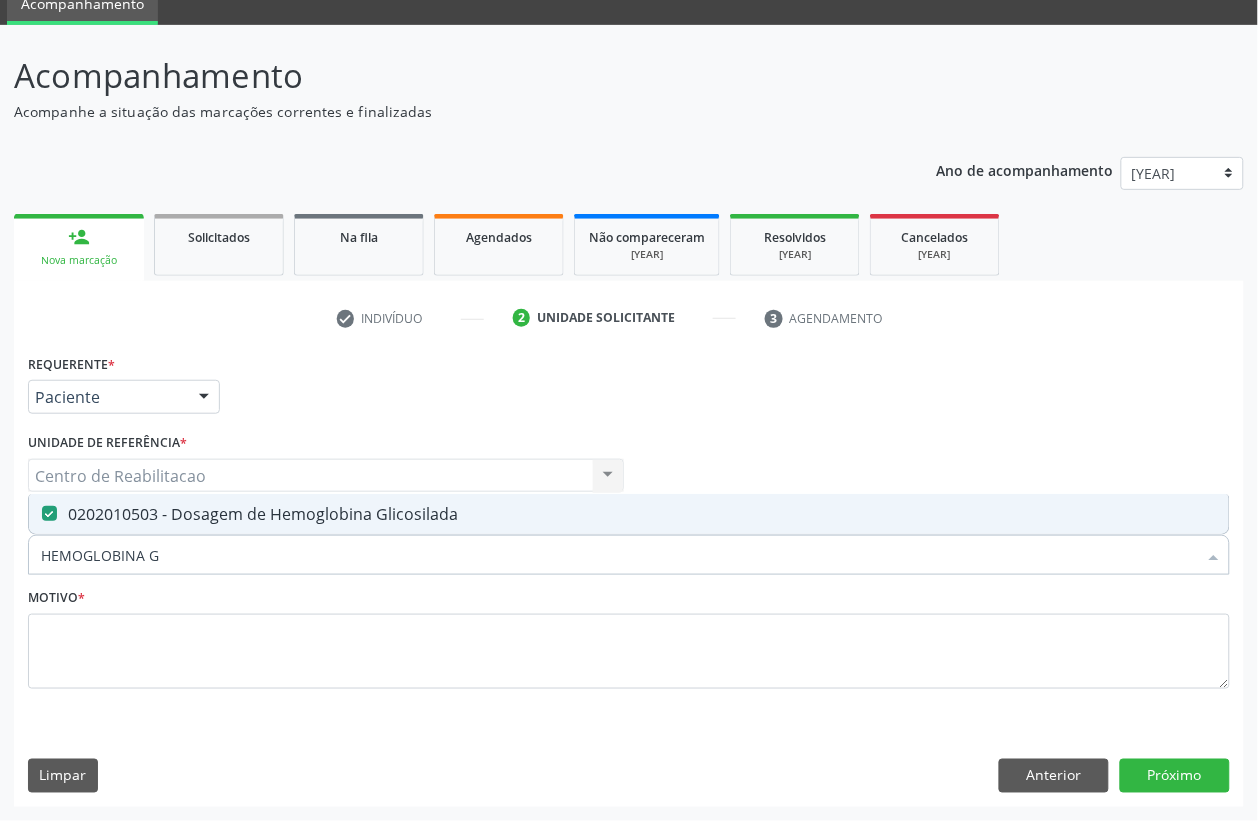 click on "HEMOGLOBINA G" at bounding box center (619, 555) 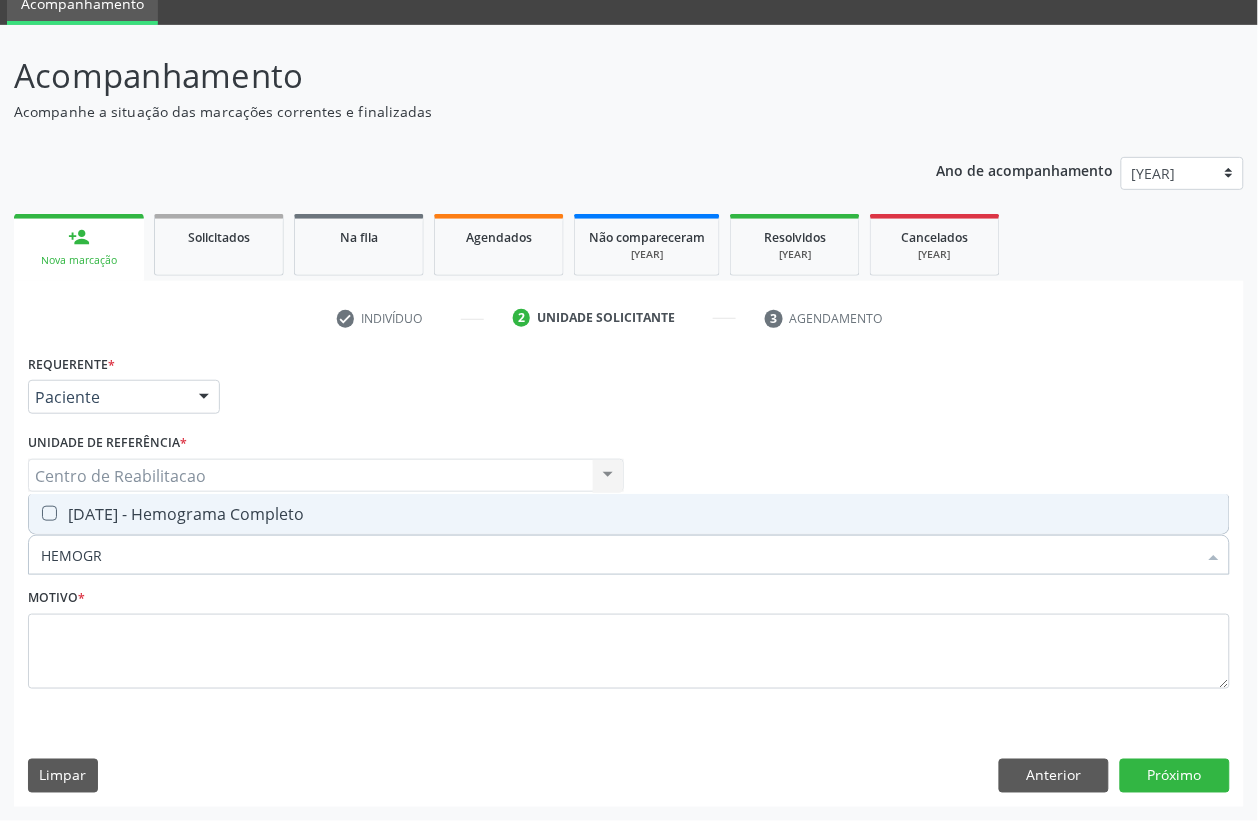 click on "[DATE] - Hemograma Completo" at bounding box center (629, 514) 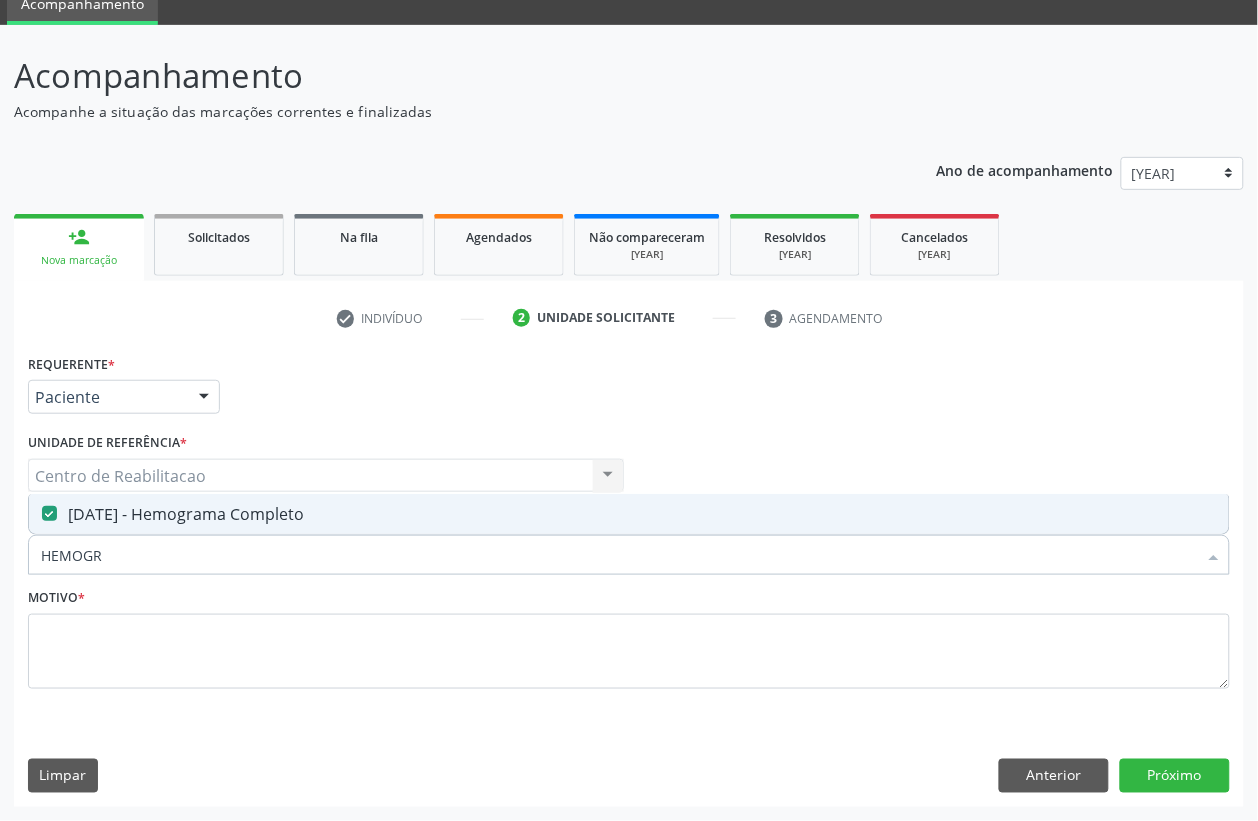 click on "HEMOGR" at bounding box center [619, 555] 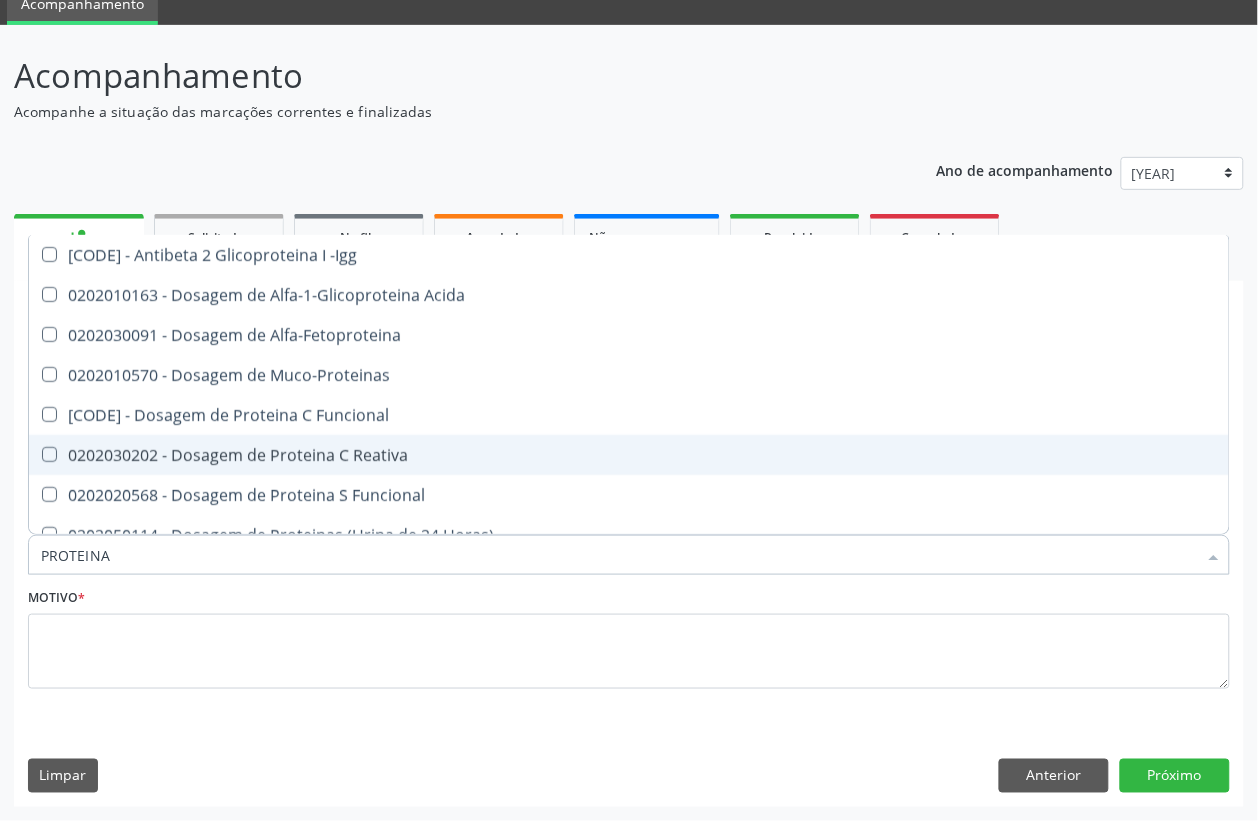 click on "0202030202 - Dosagem de Proteina C Reativa" at bounding box center (629, 455) 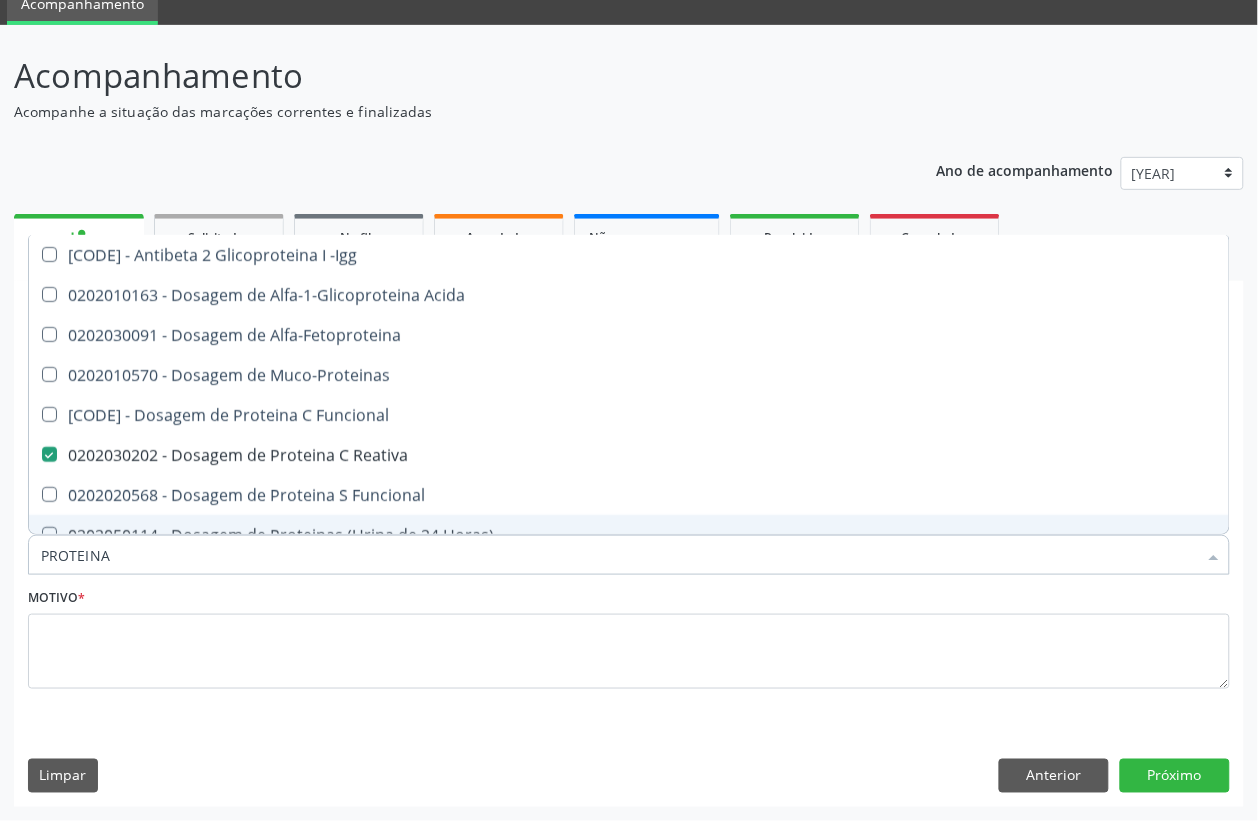 click on "PROTEINA" at bounding box center (619, 555) 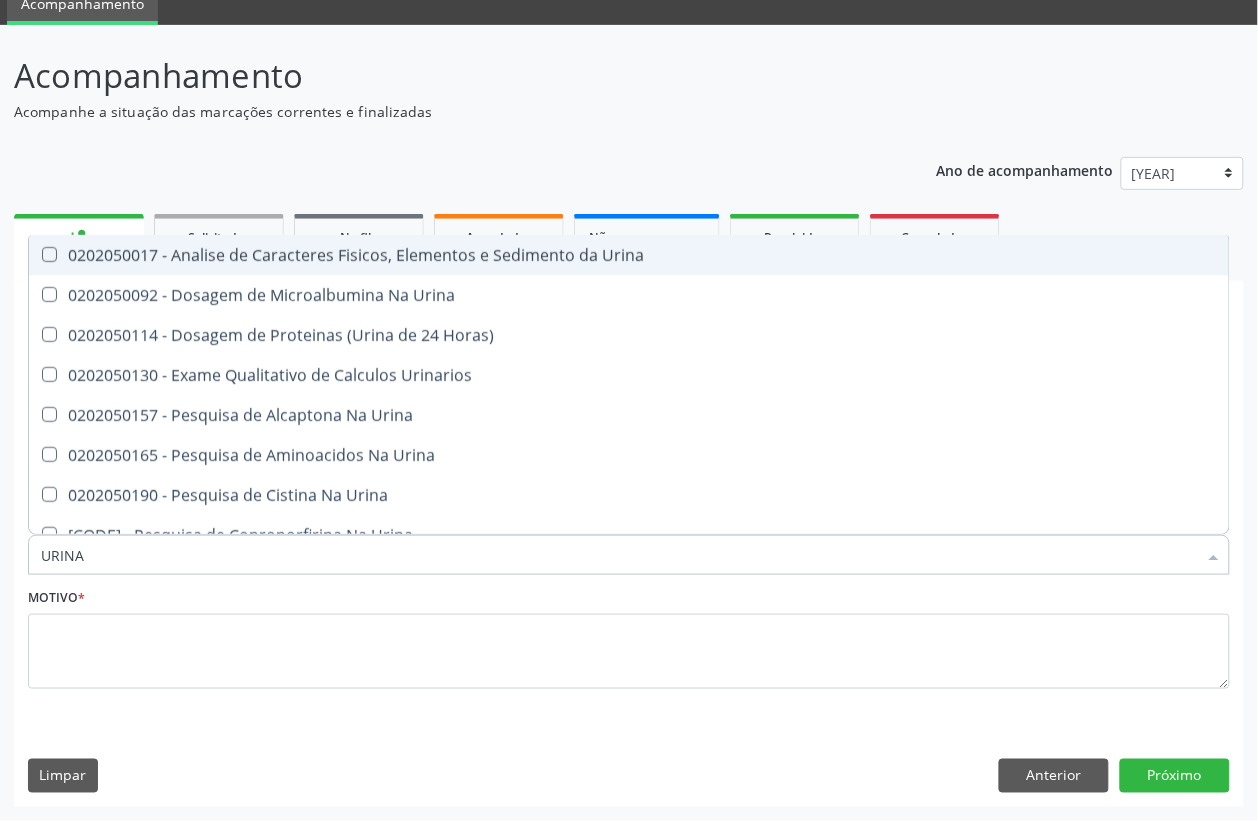 click on "0202050017 - Analise de Caracteres Fisicos, Elementos e Sedimento da Urina" at bounding box center (629, 255) 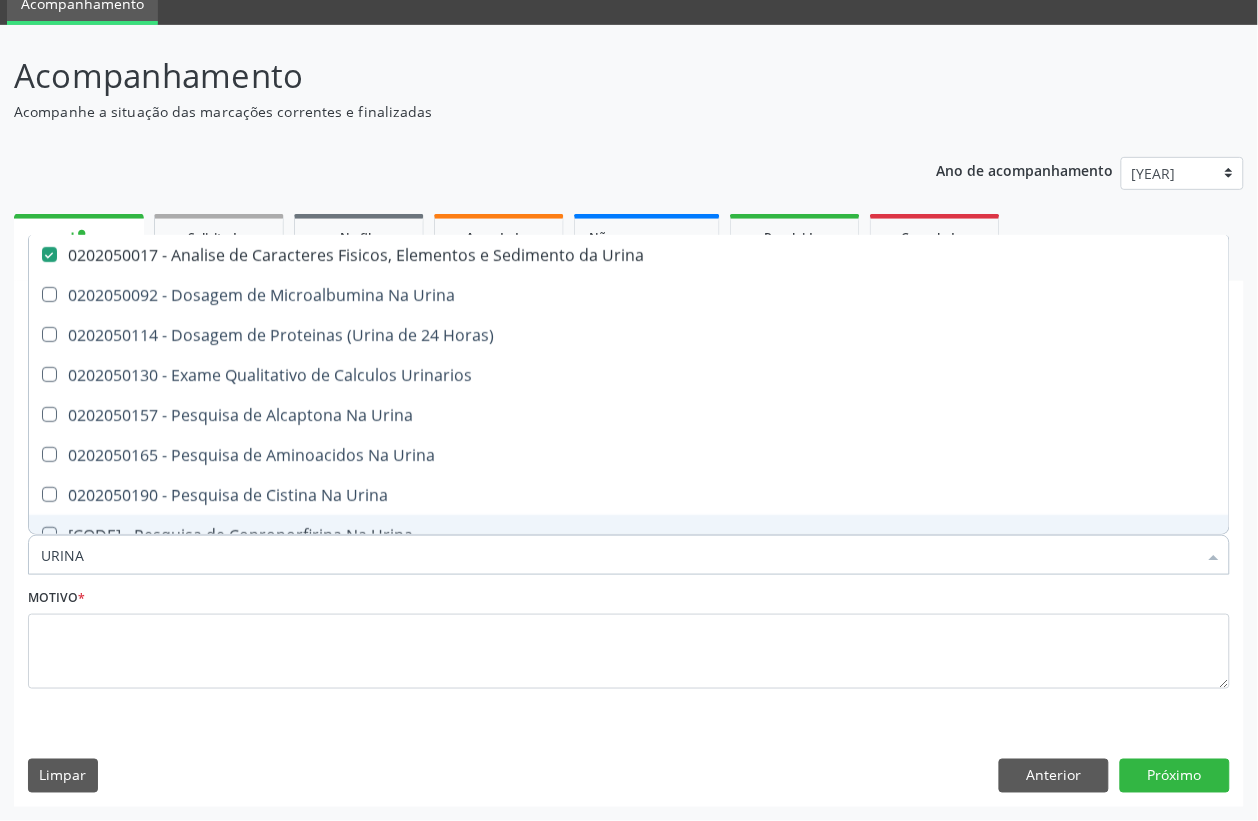 click on "URINA" at bounding box center (619, 555) 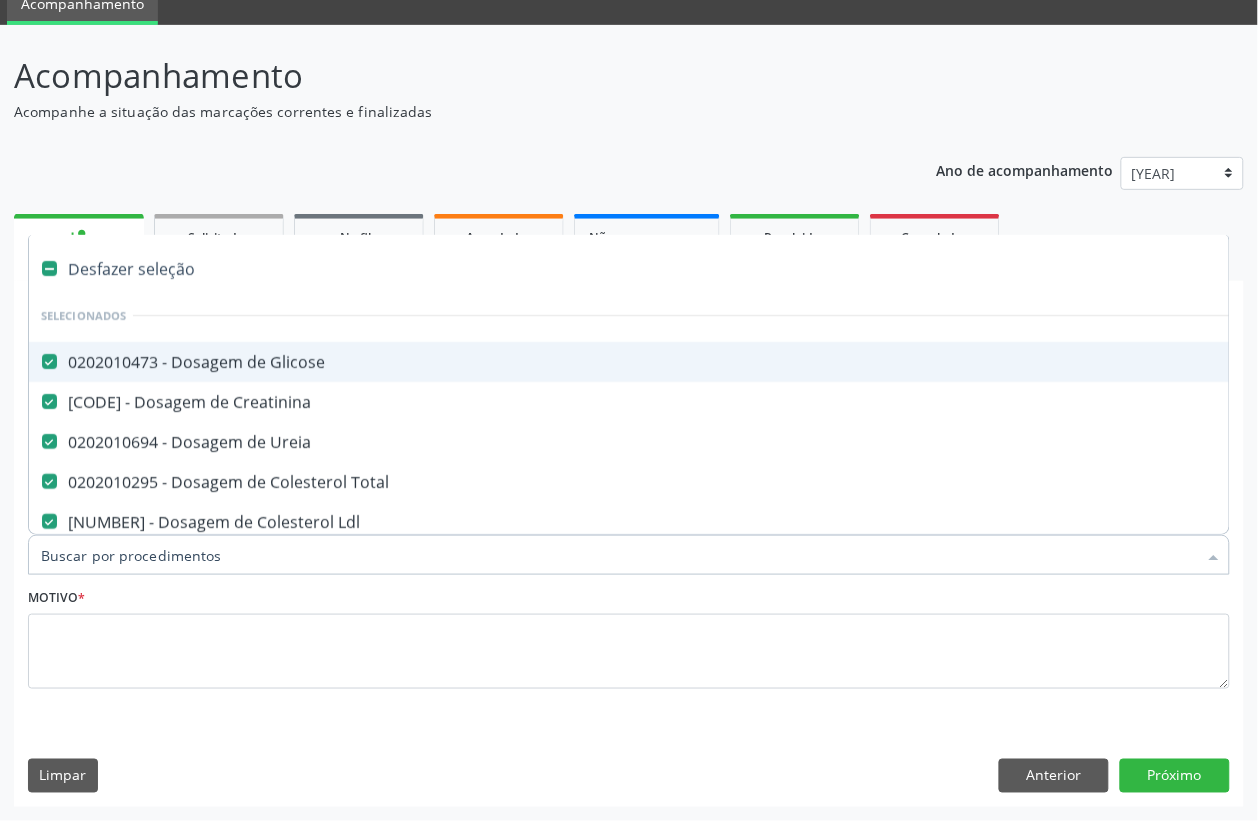 paste on "0202040127" 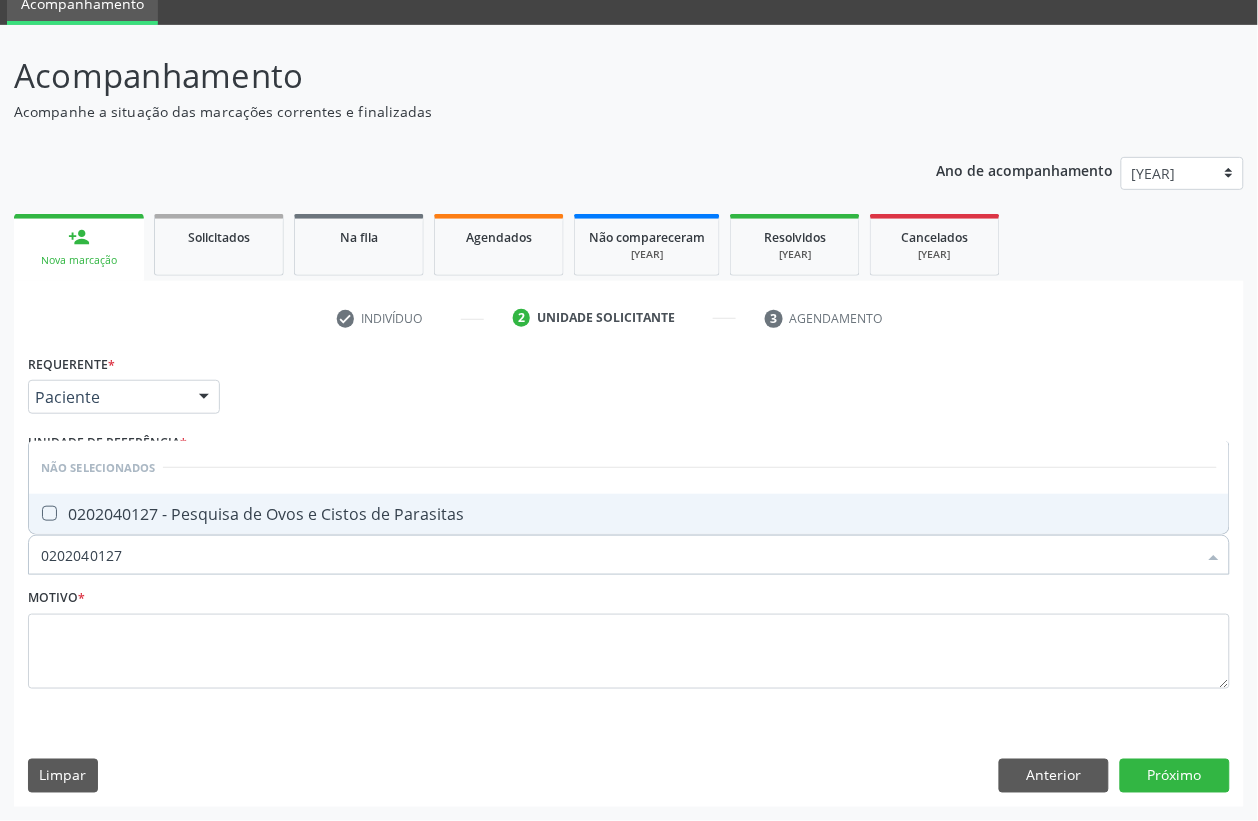 click on "0202040127 - Pesquisa de Ovos e Cistos de Parasitas" at bounding box center (629, 514) 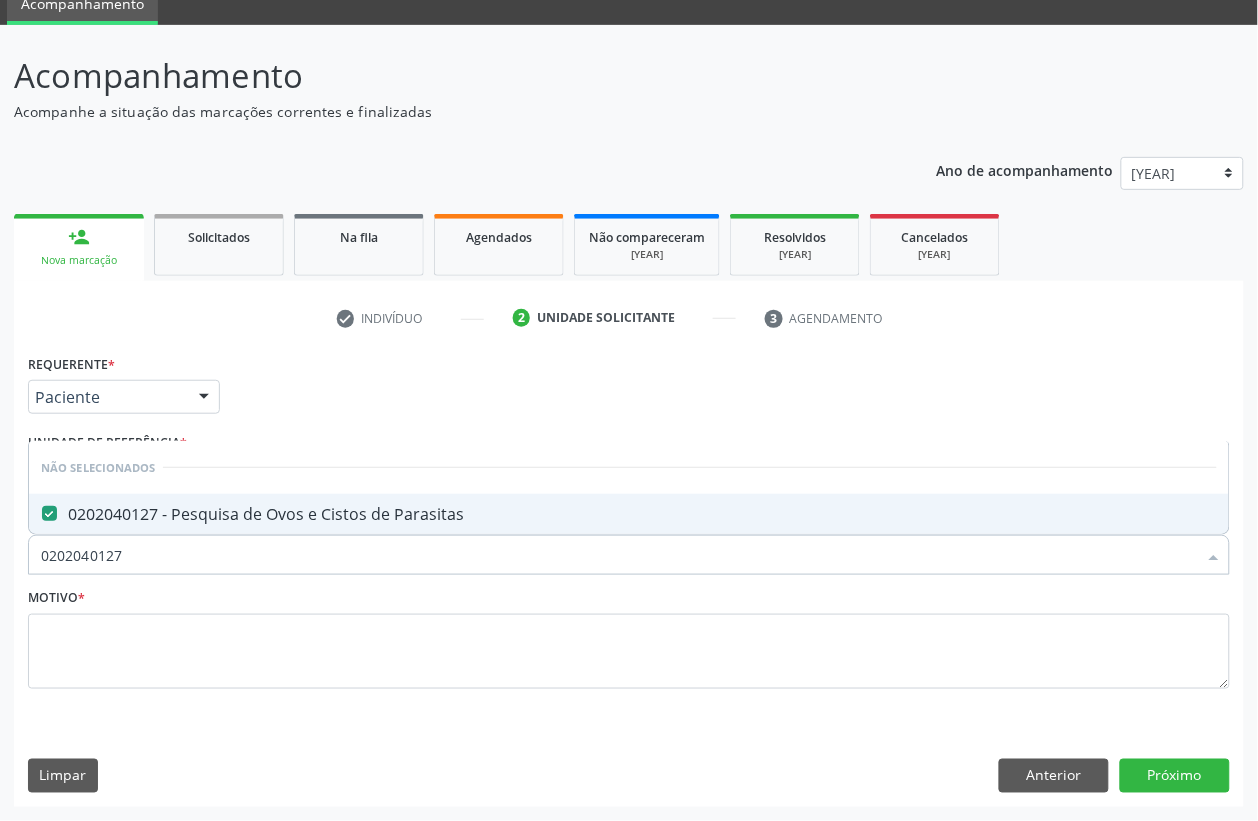 drag, startPoint x: 150, startPoint y: 555, endPoint x: 0, endPoint y: 568, distance: 150.56229 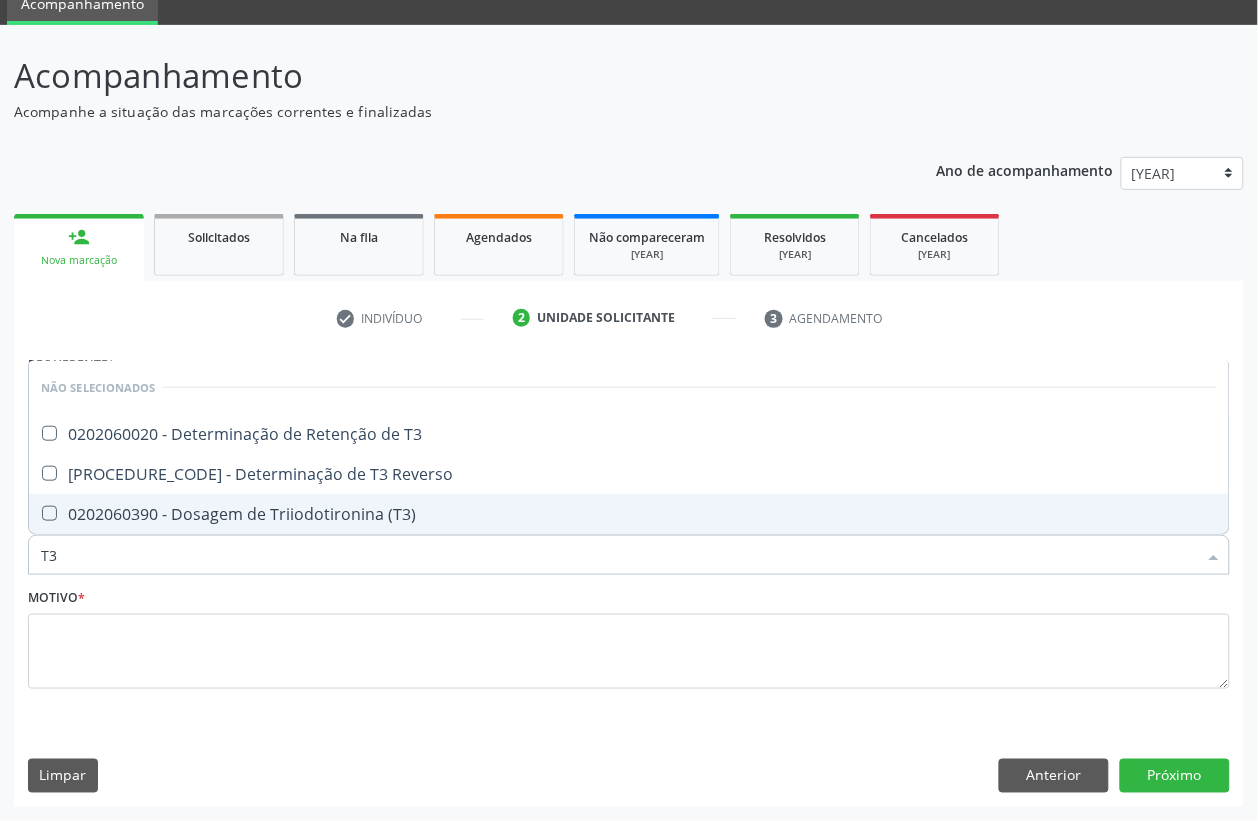 click on "0202060390 - Dosagem de Triiodotironina (T3)" at bounding box center (629, 514) 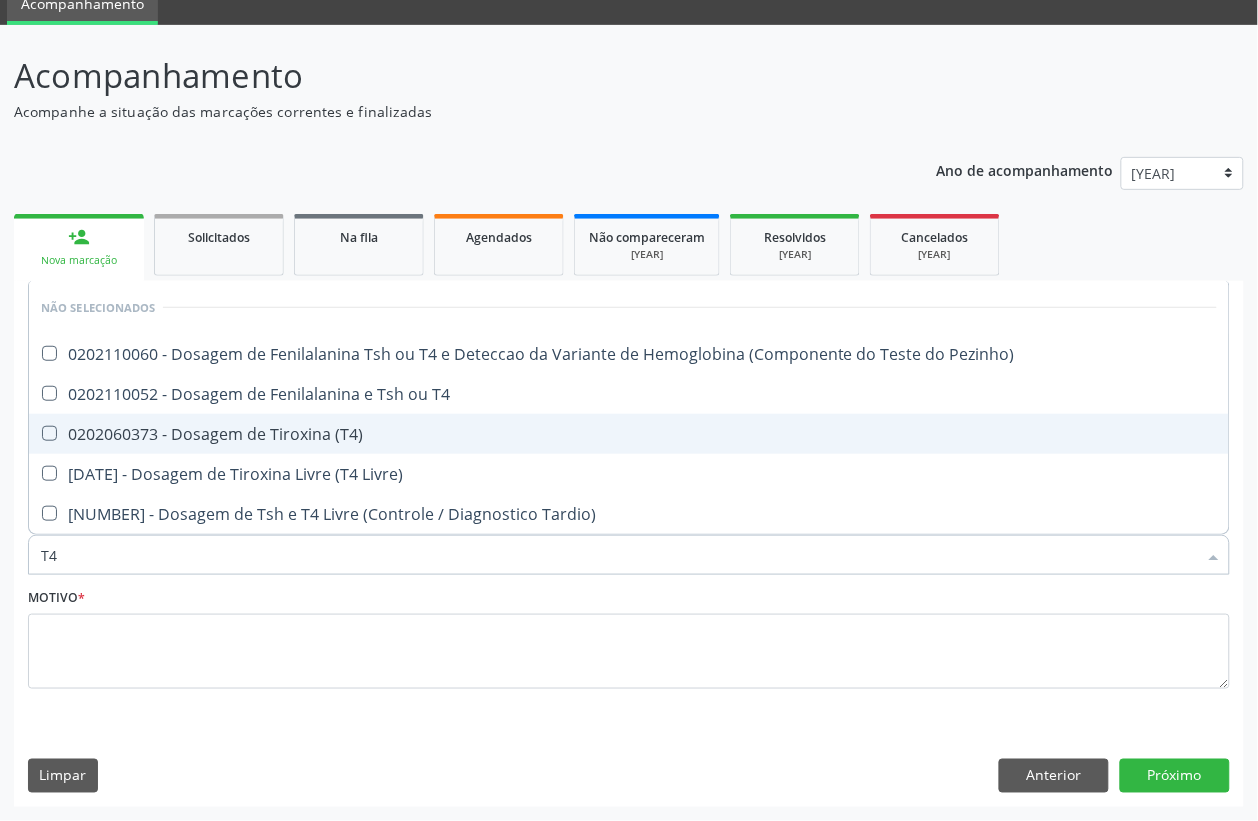 click on "0202060373 - Dosagem de Tiroxina (T4)" at bounding box center [629, 434] 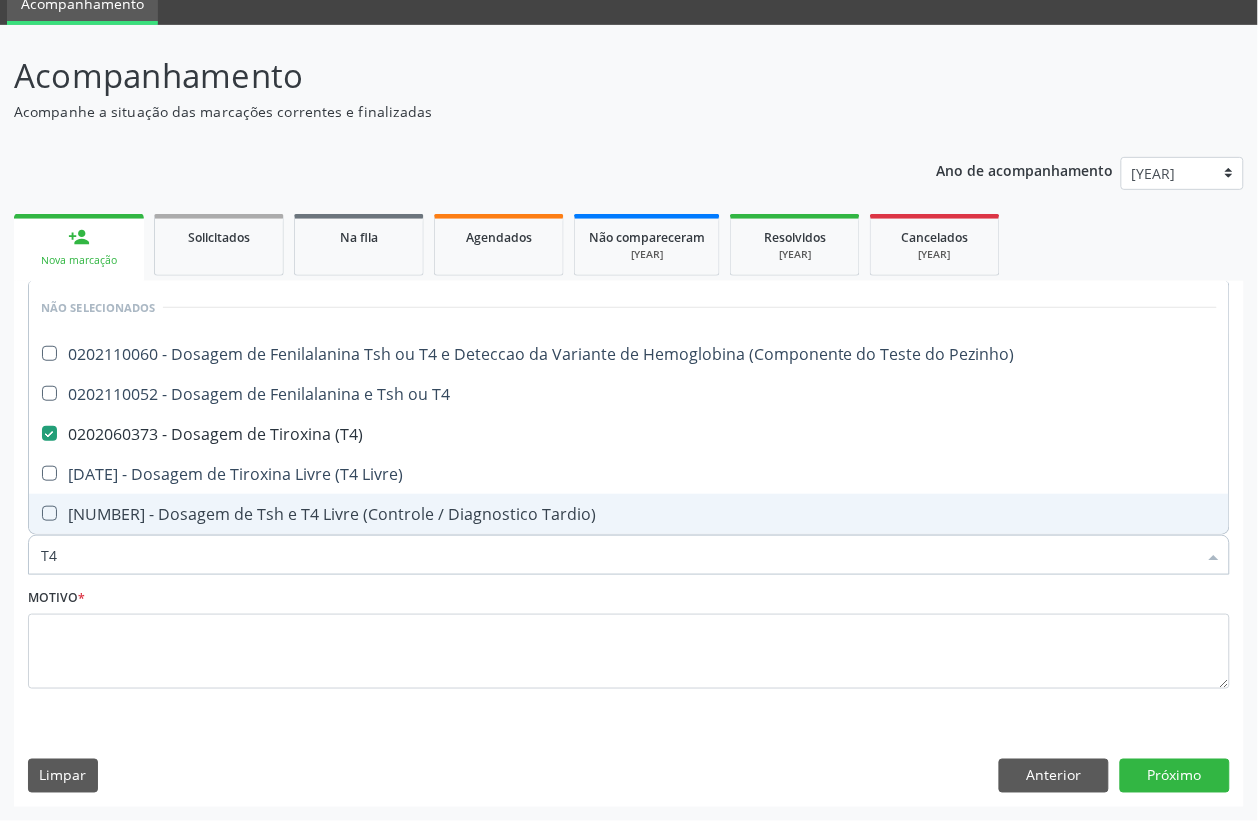 click on "T4" at bounding box center (619, 555) 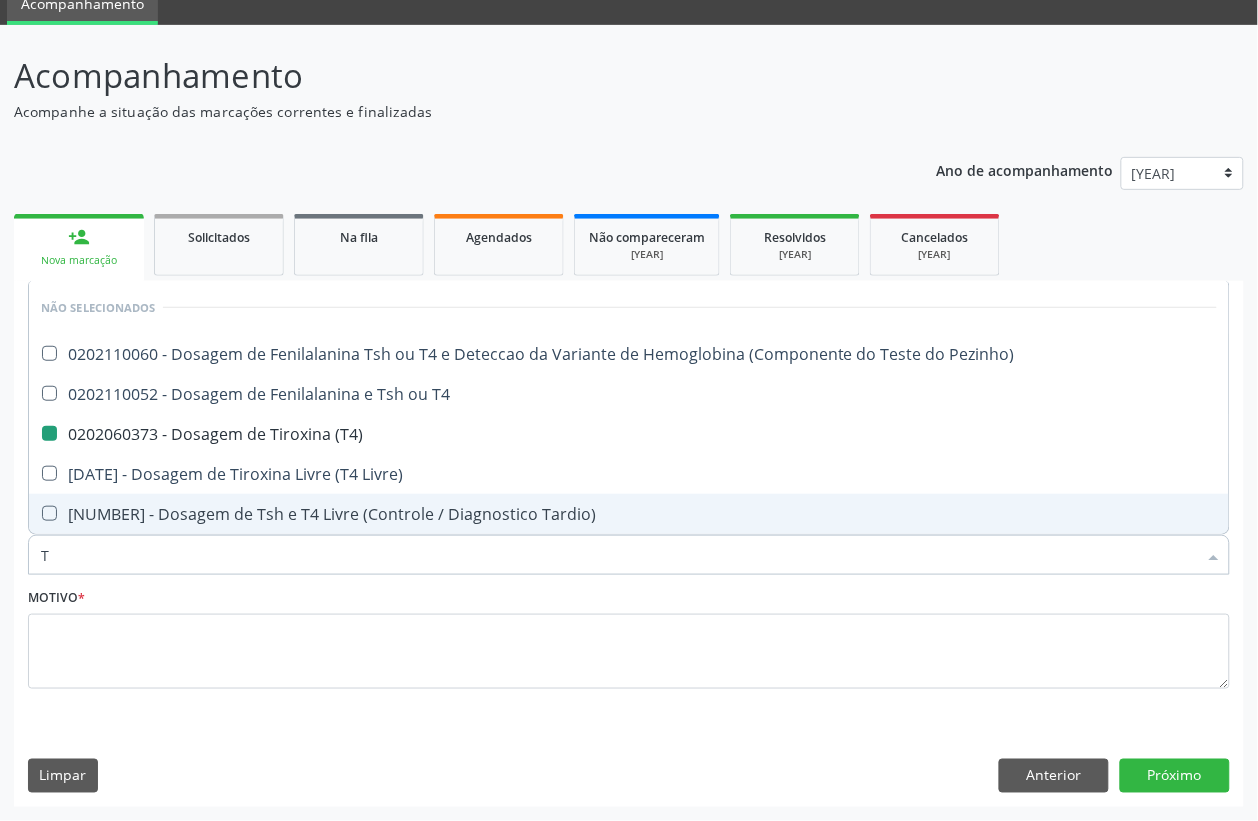 type on "TS" 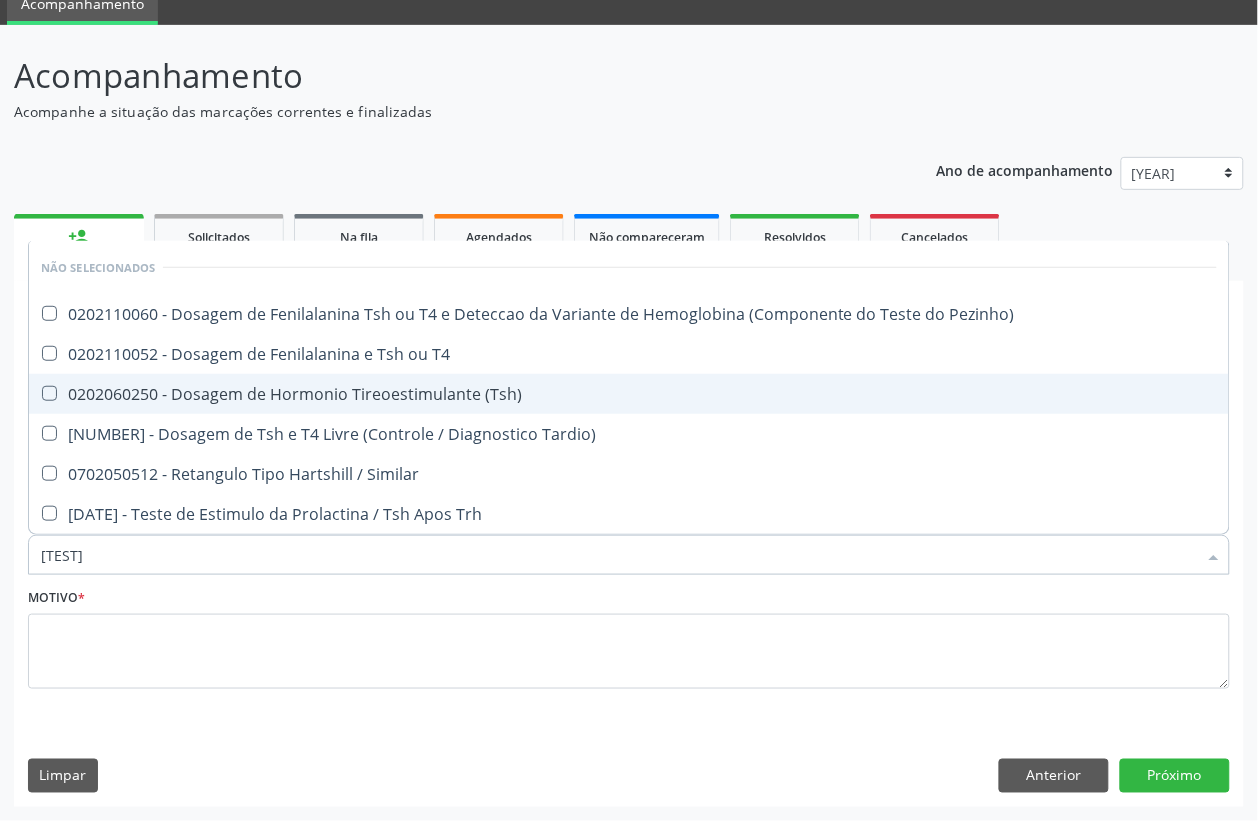 click on "0202060250 - Dosagem de Hormonio Tireoestimulante (Tsh)" at bounding box center [629, 394] 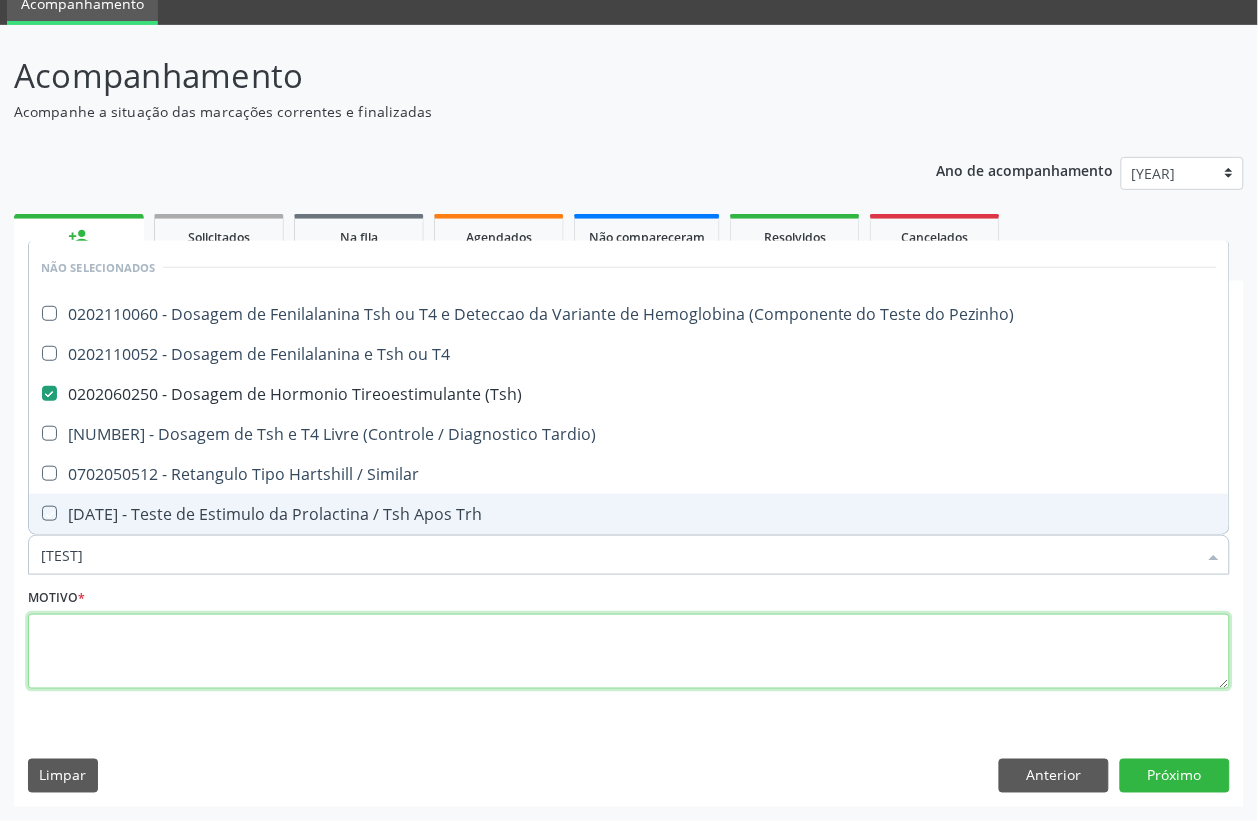 click at bounding box center [629, 652] 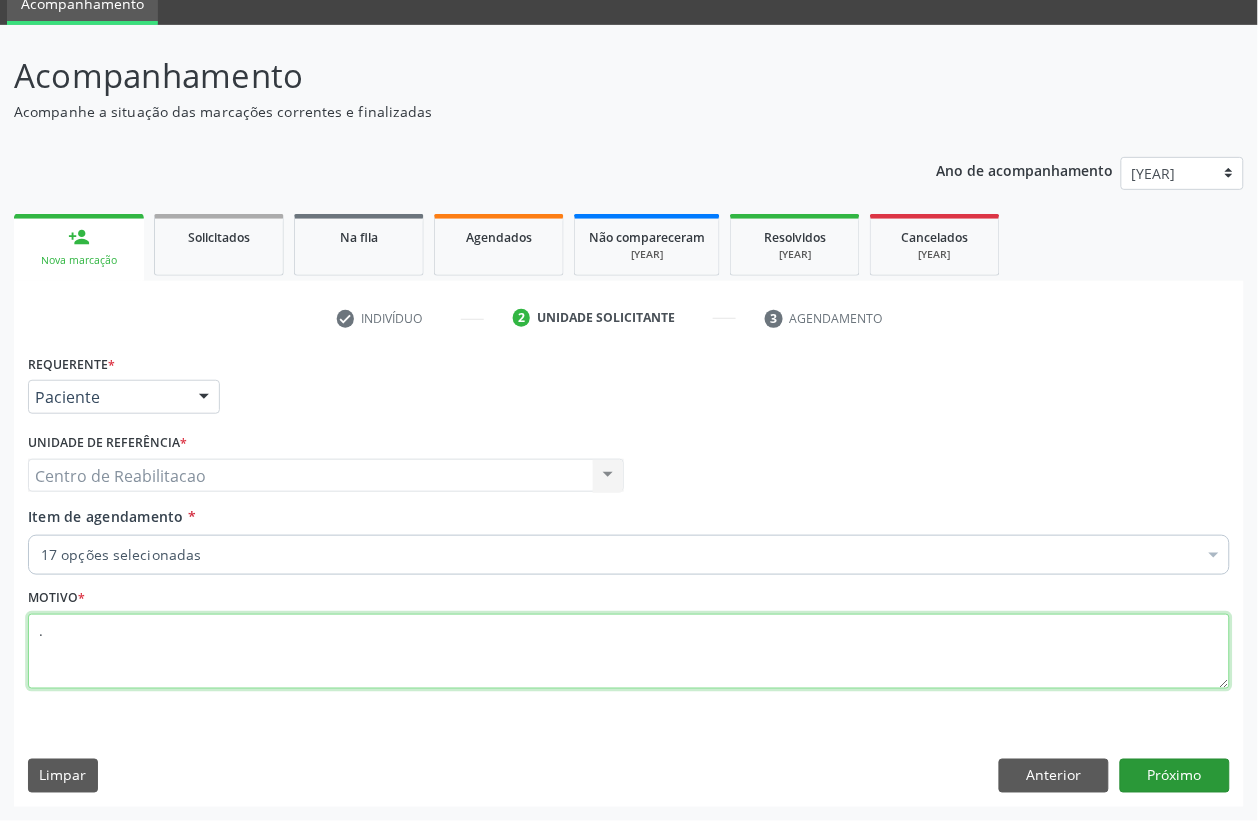 type on "." 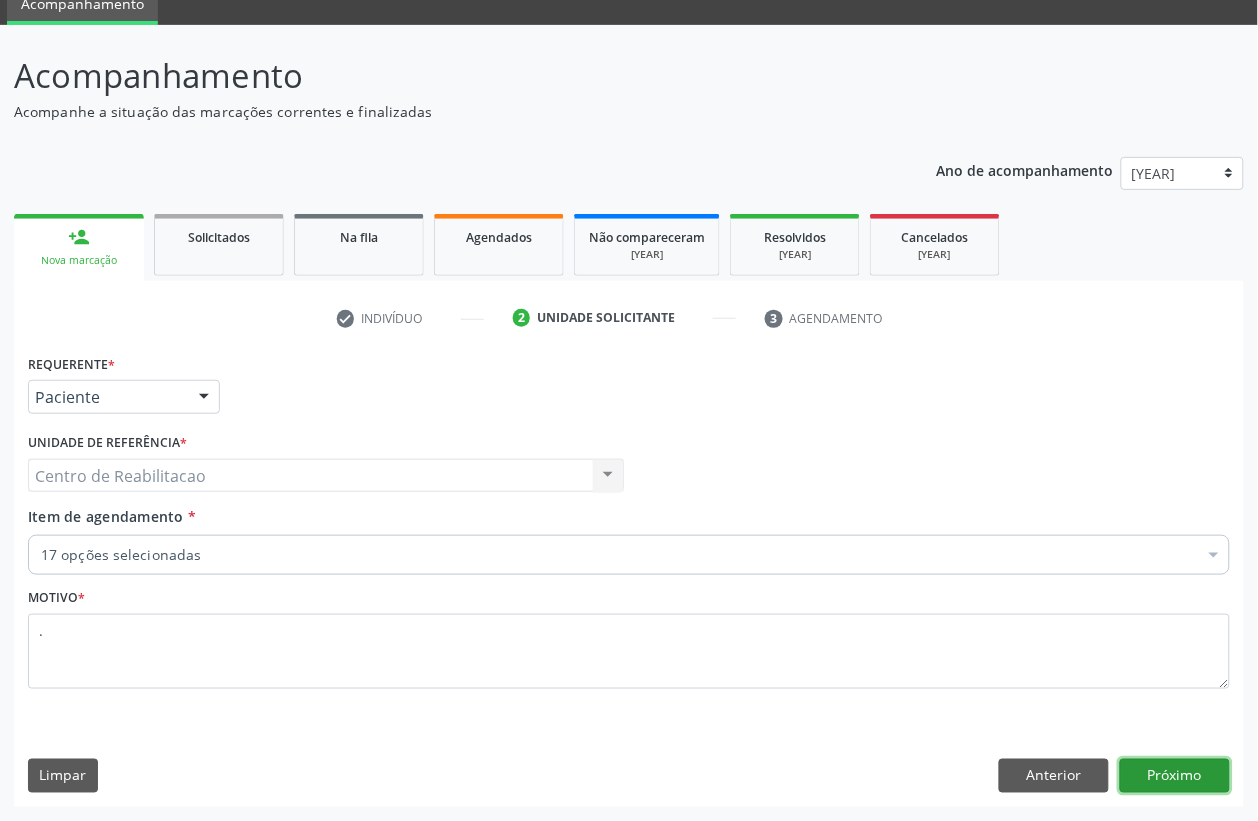 click on "Próximo" at bounding box center [1175, 776] 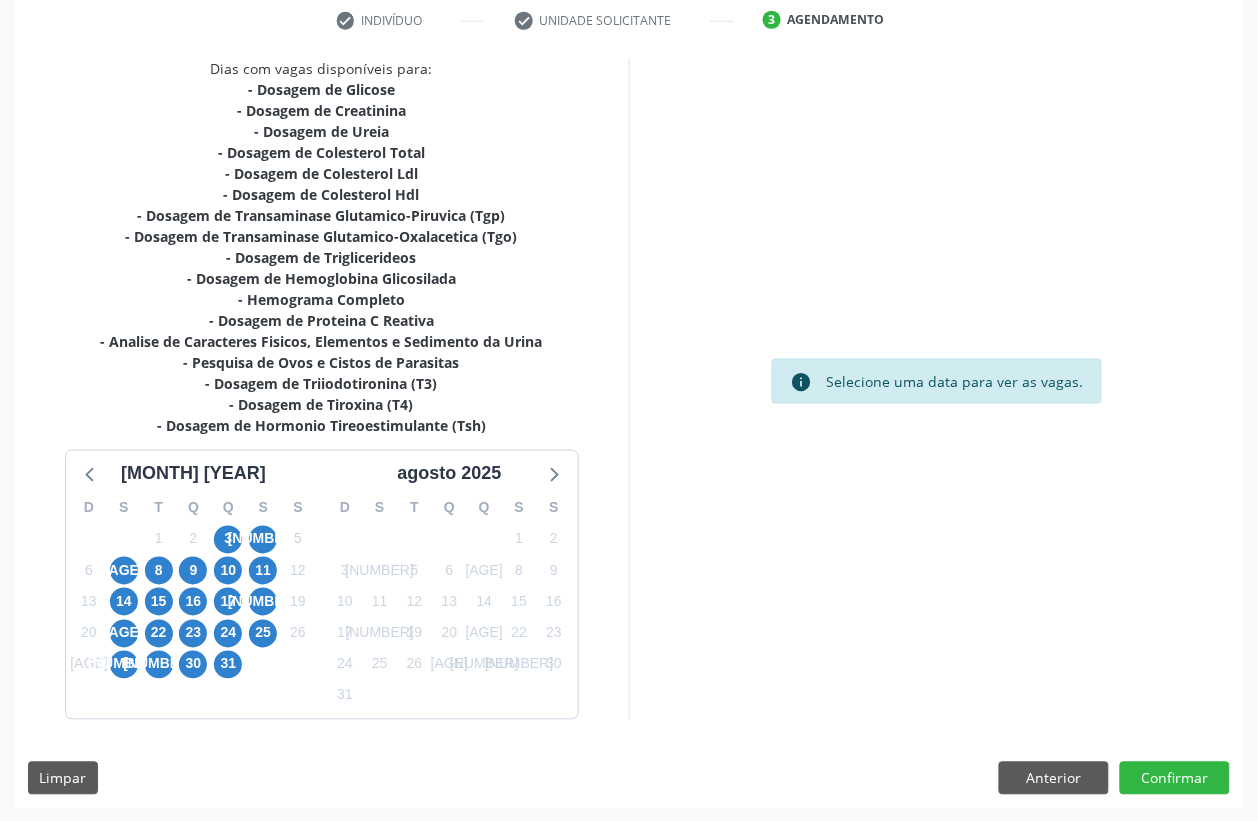 scroll, scrollTop: 385, scrollLeft: 0, axis: vertical 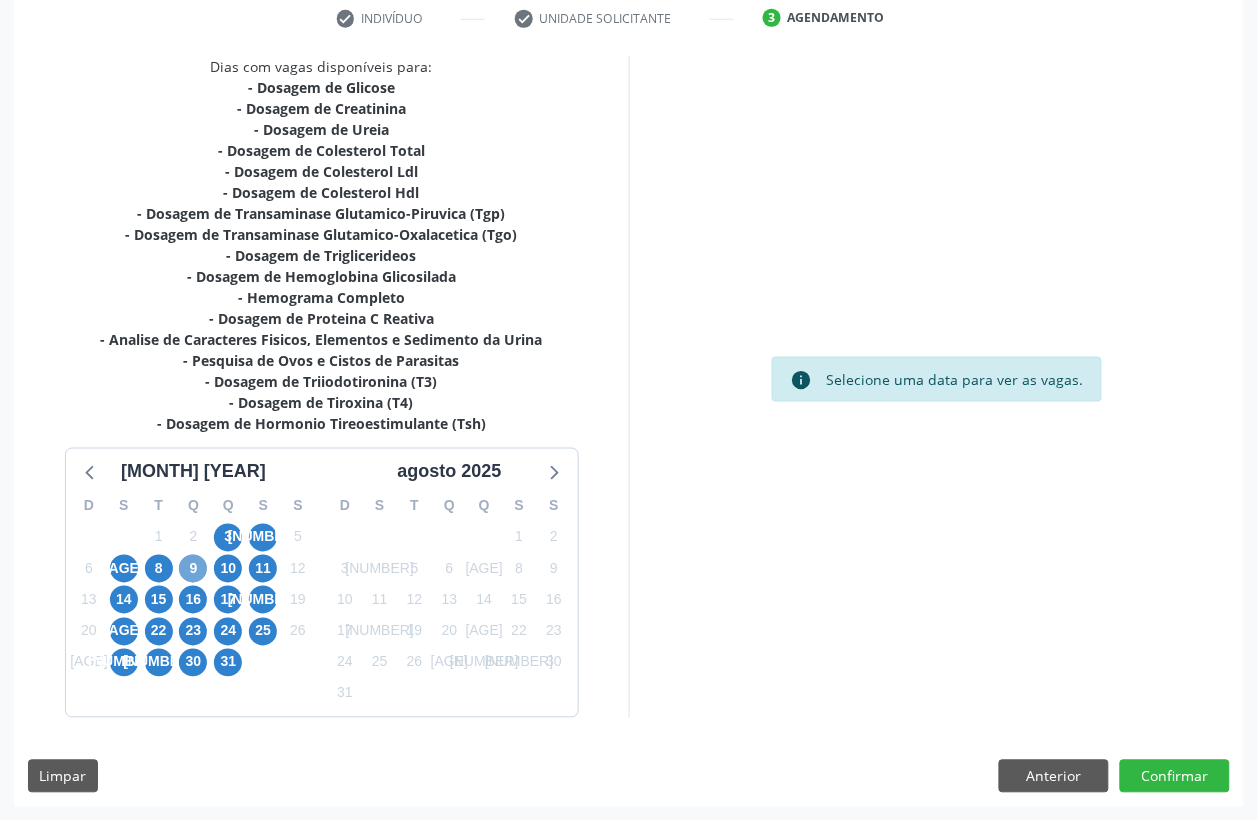 click on "9" at bounding box center [193, 569] 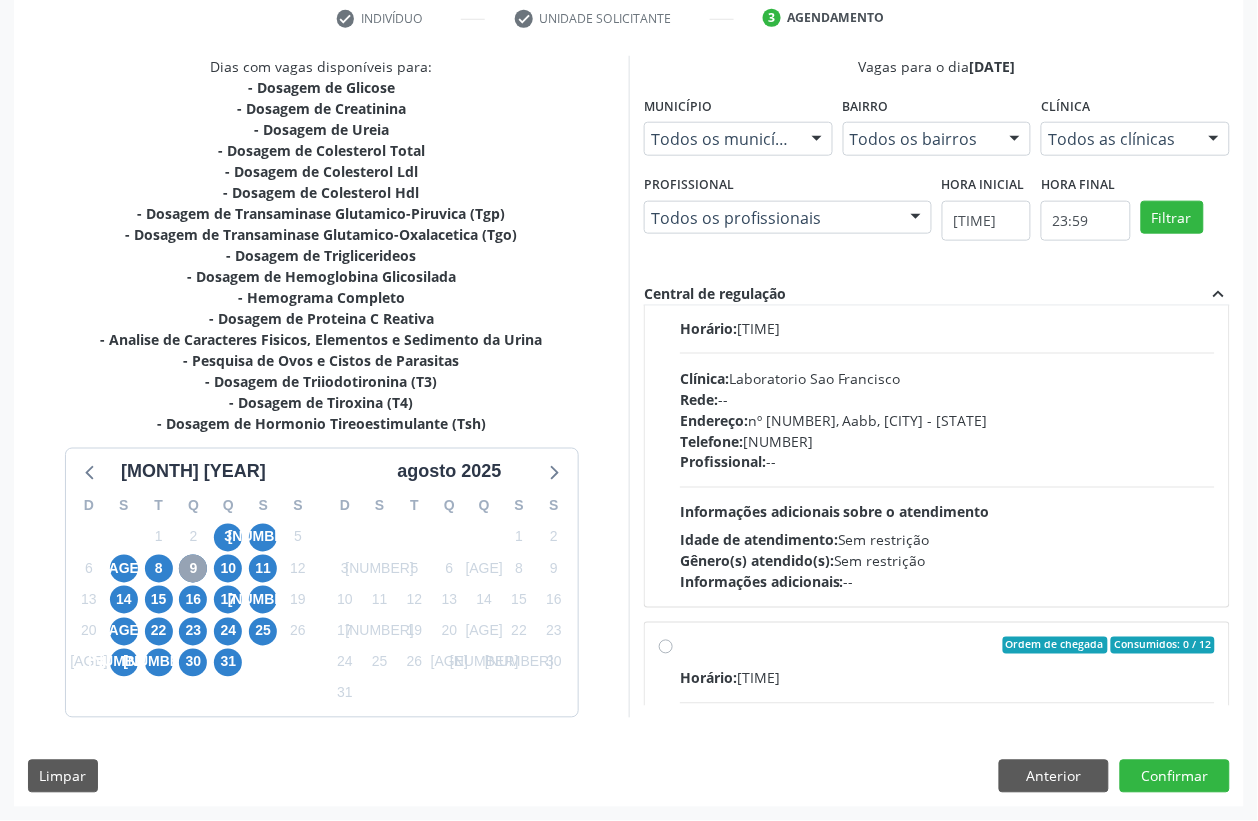 scroll, scrollTop: 625, scrollLeft: 0, axis: vertical 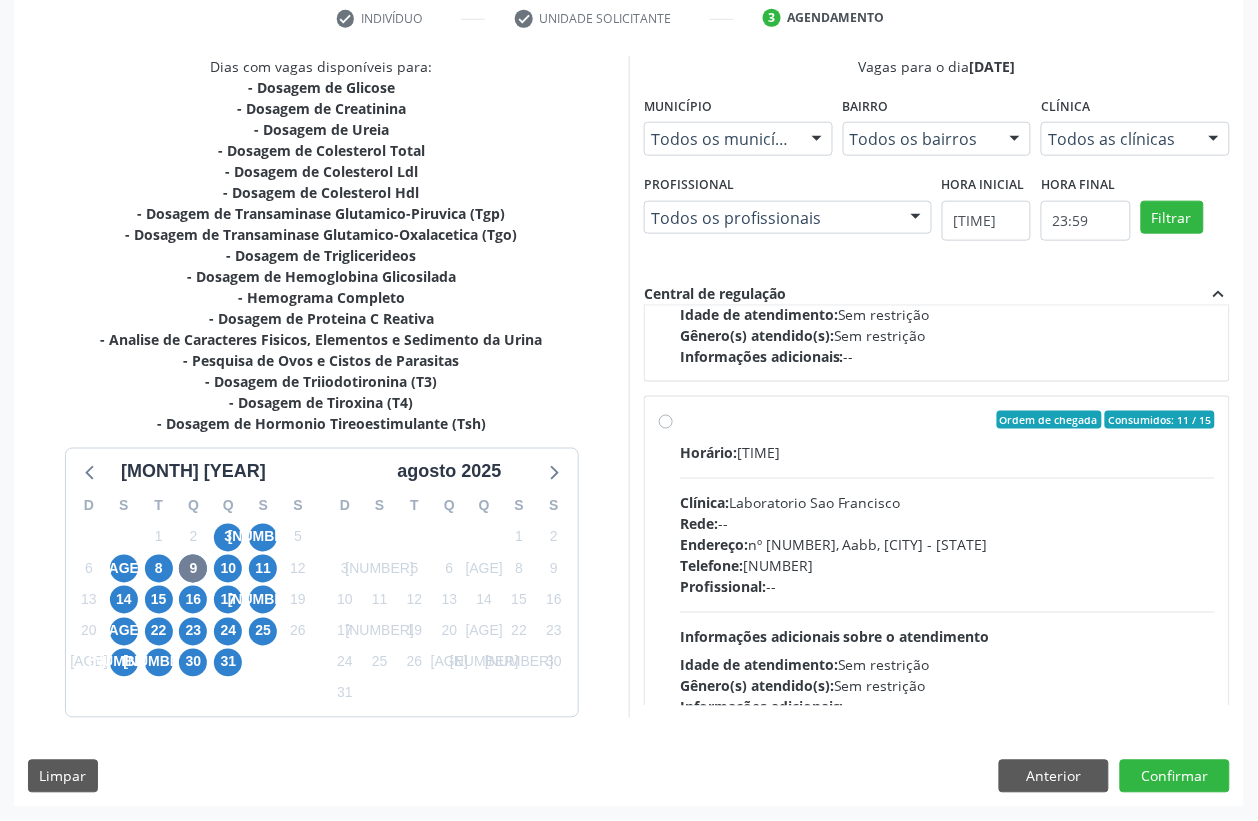 click on "Ordem de chegada
Consumidos: 11 / 15" at bounding box center [947, 420] 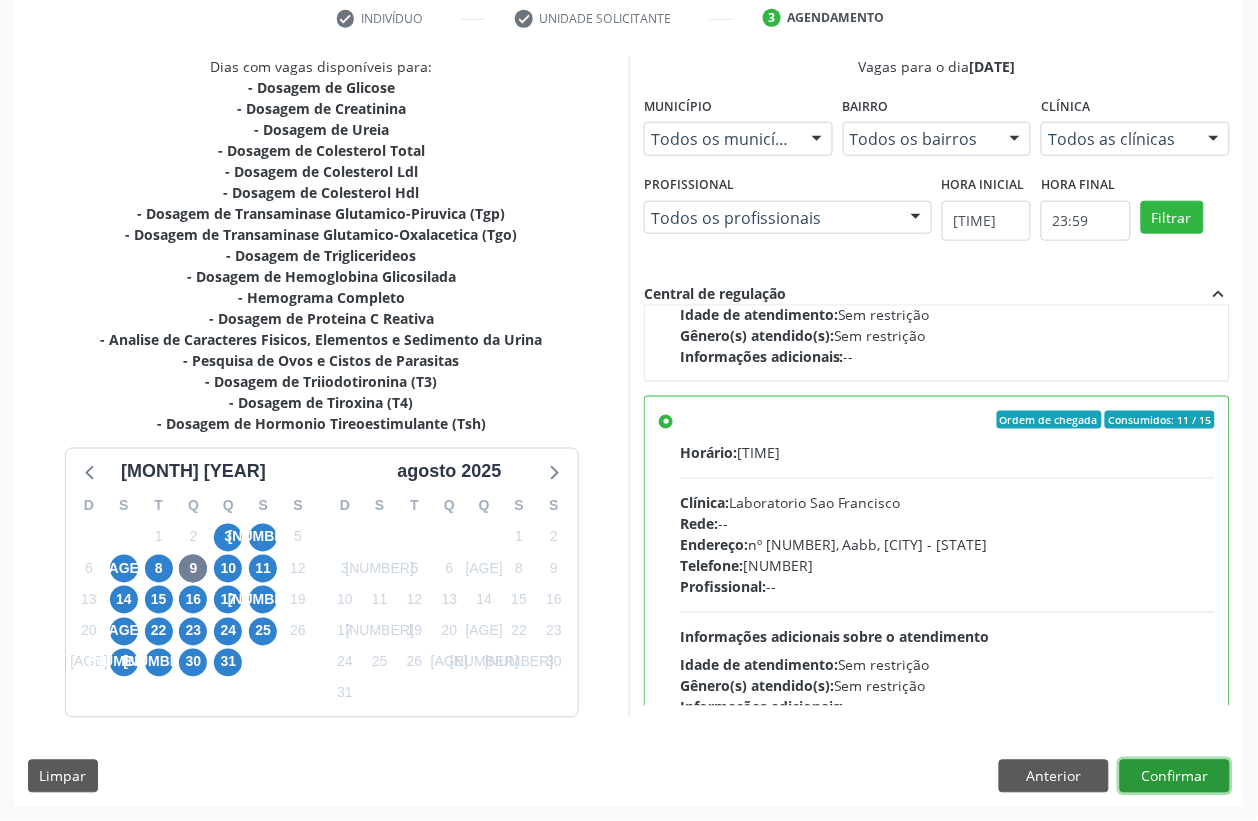 click on "Confirmar" at bounding box center (1175, 777) 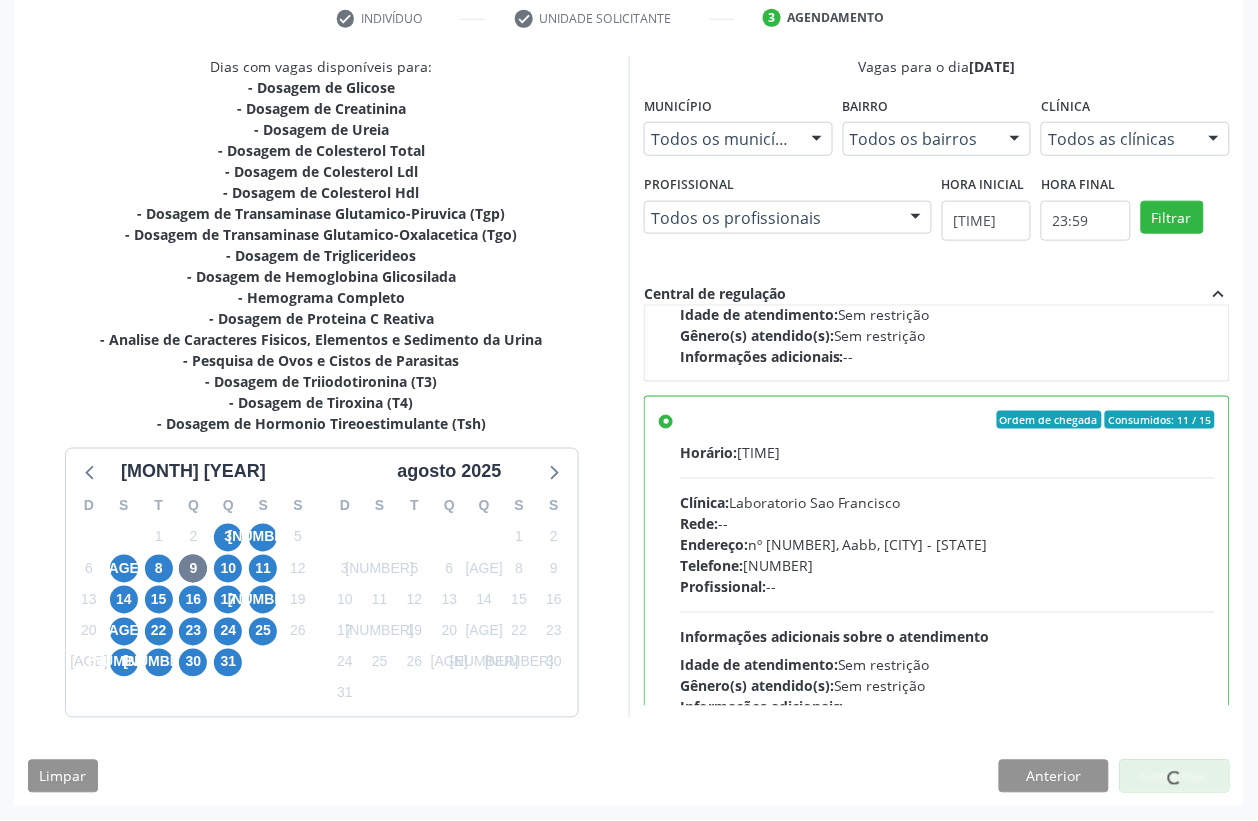 scroll, scrollTop: 0, scrollLeft: 0, axis: both 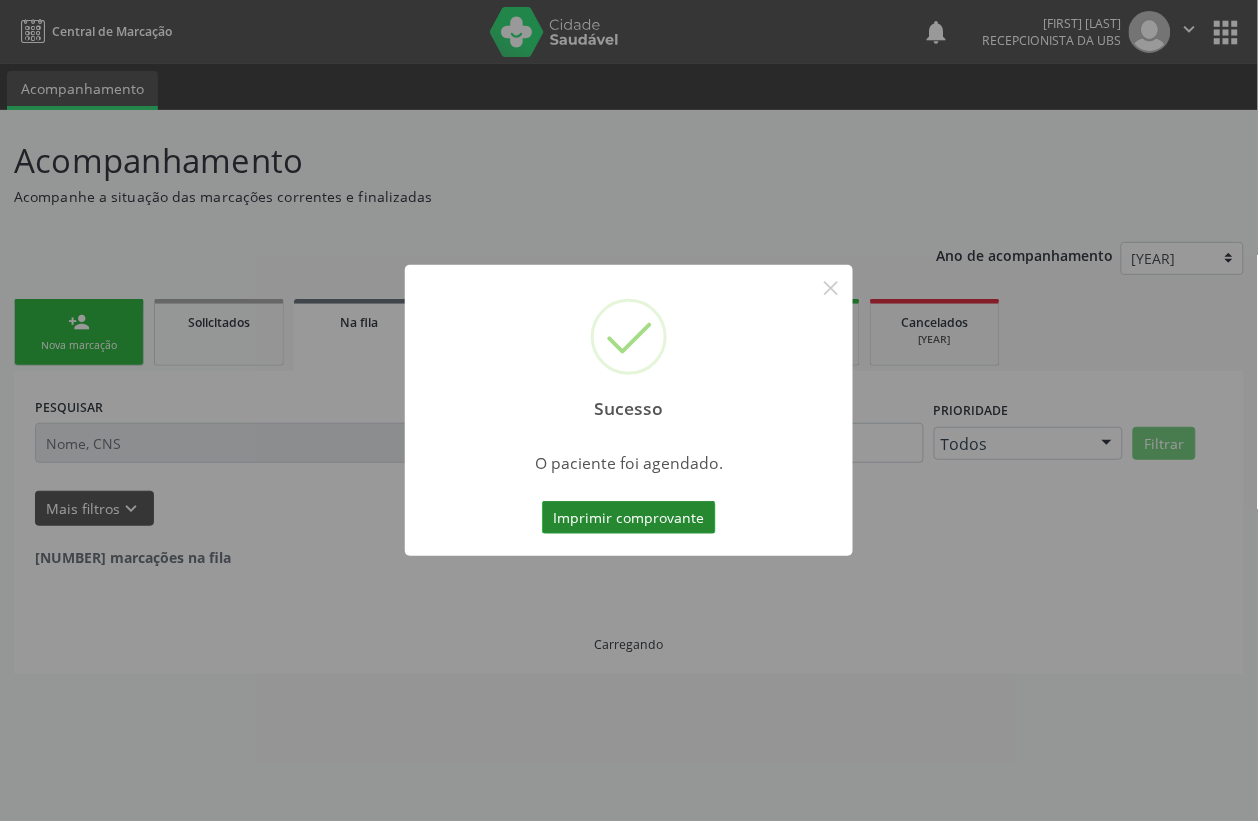 click on "Imprimir comprovante" at bounding box center (629, 518) 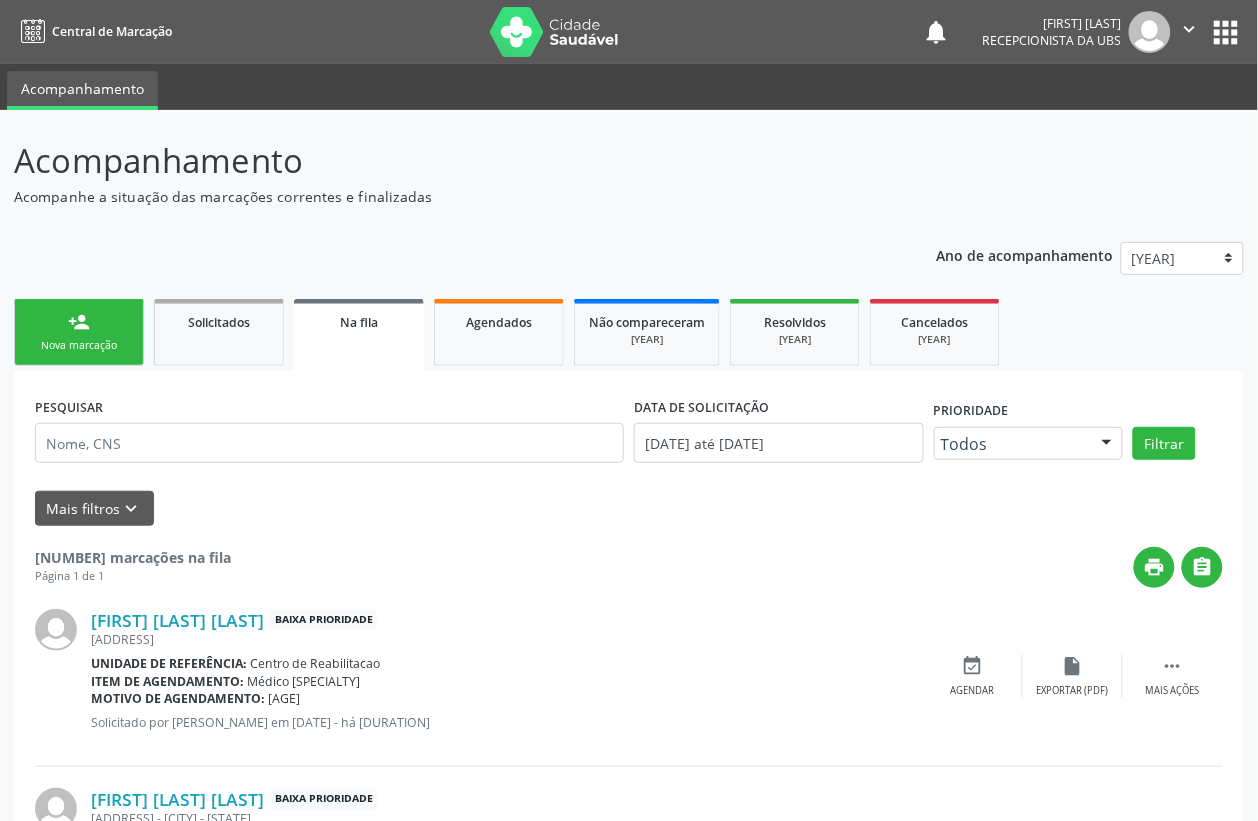 click on "person_add
Nova marcação" at bounding box center [79, 332] 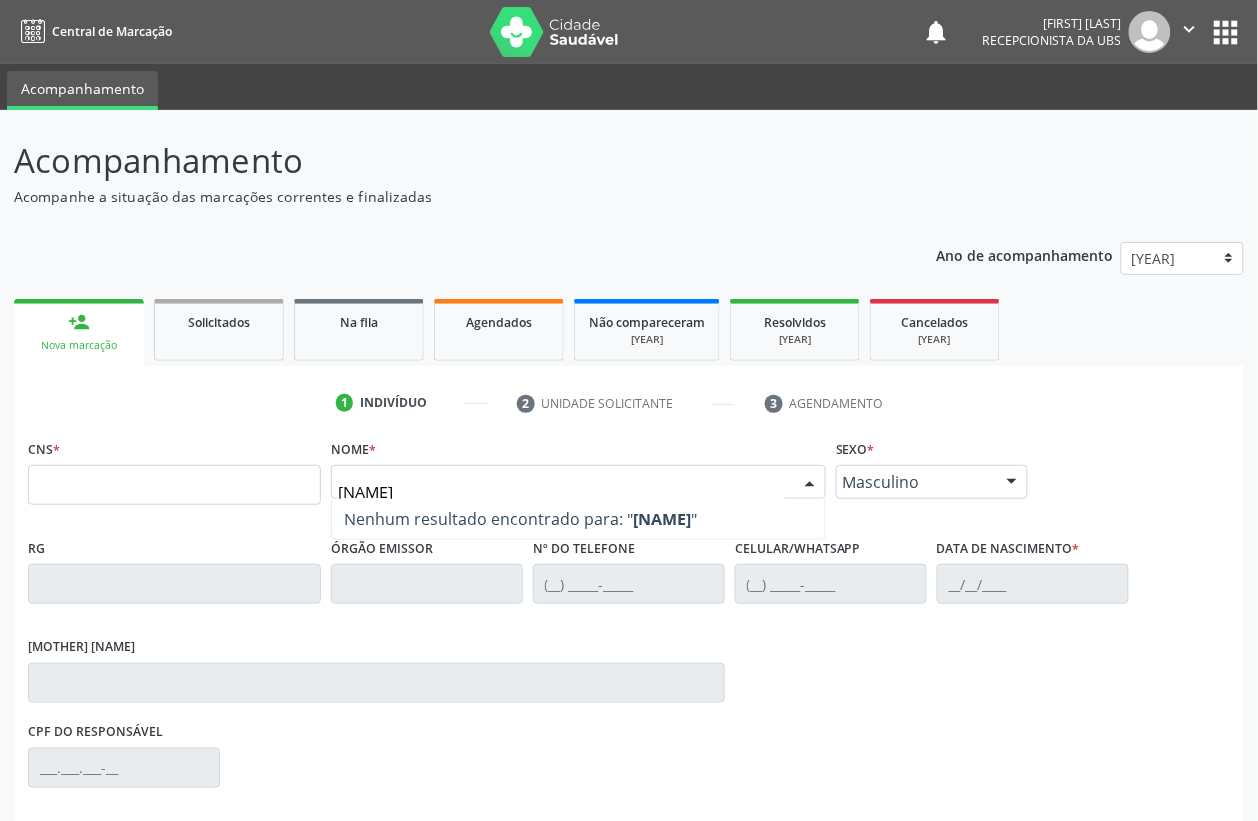 type on "MARCONDE" 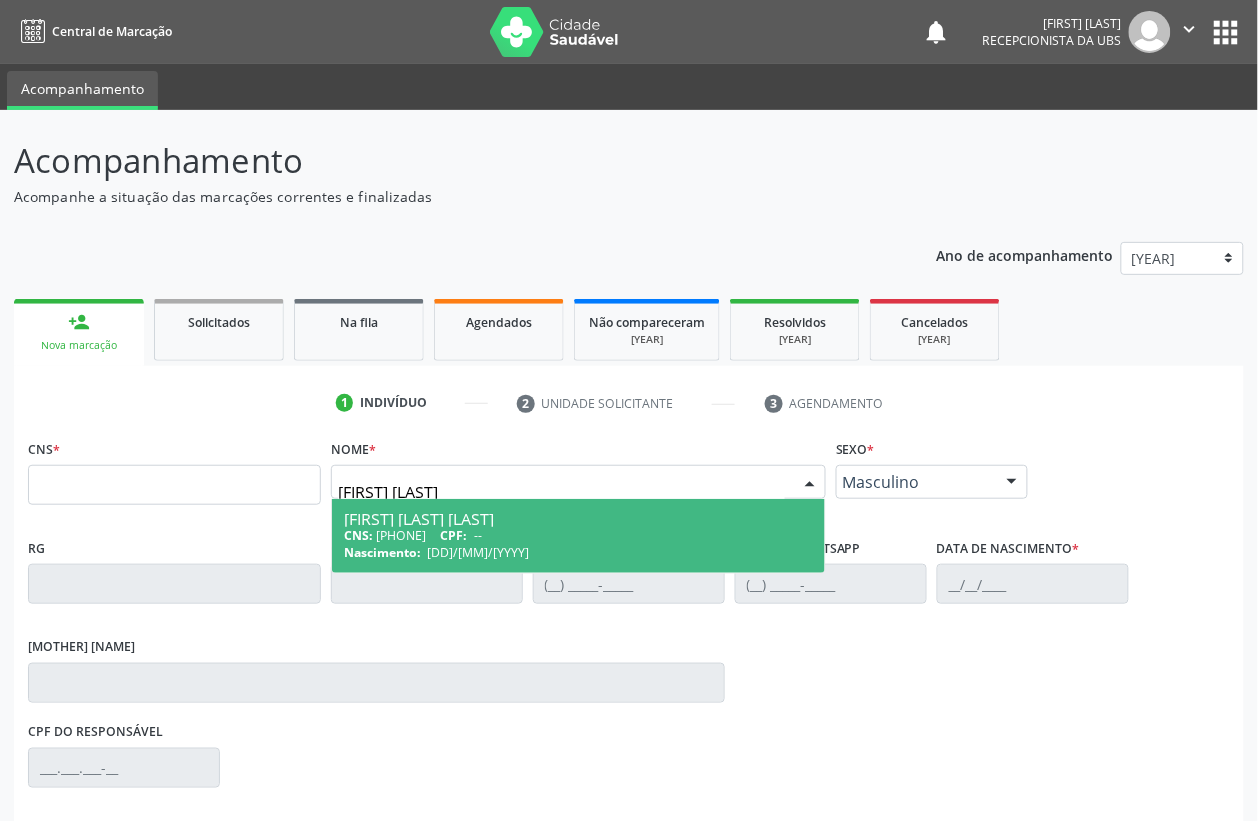 click on "Nascimento:" at bounding box center (358, 535) 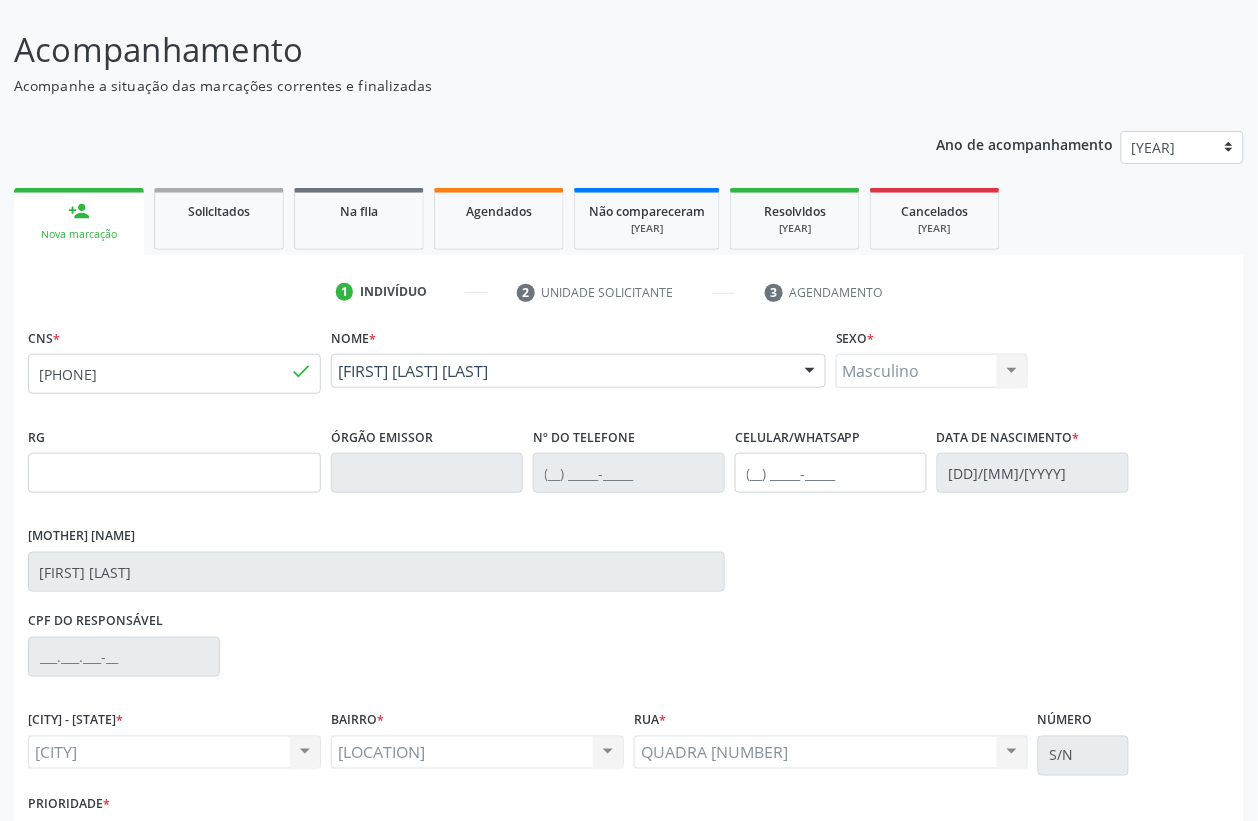 scroll, scrollTop: 248, scrollLeft: 0, axis: vertical 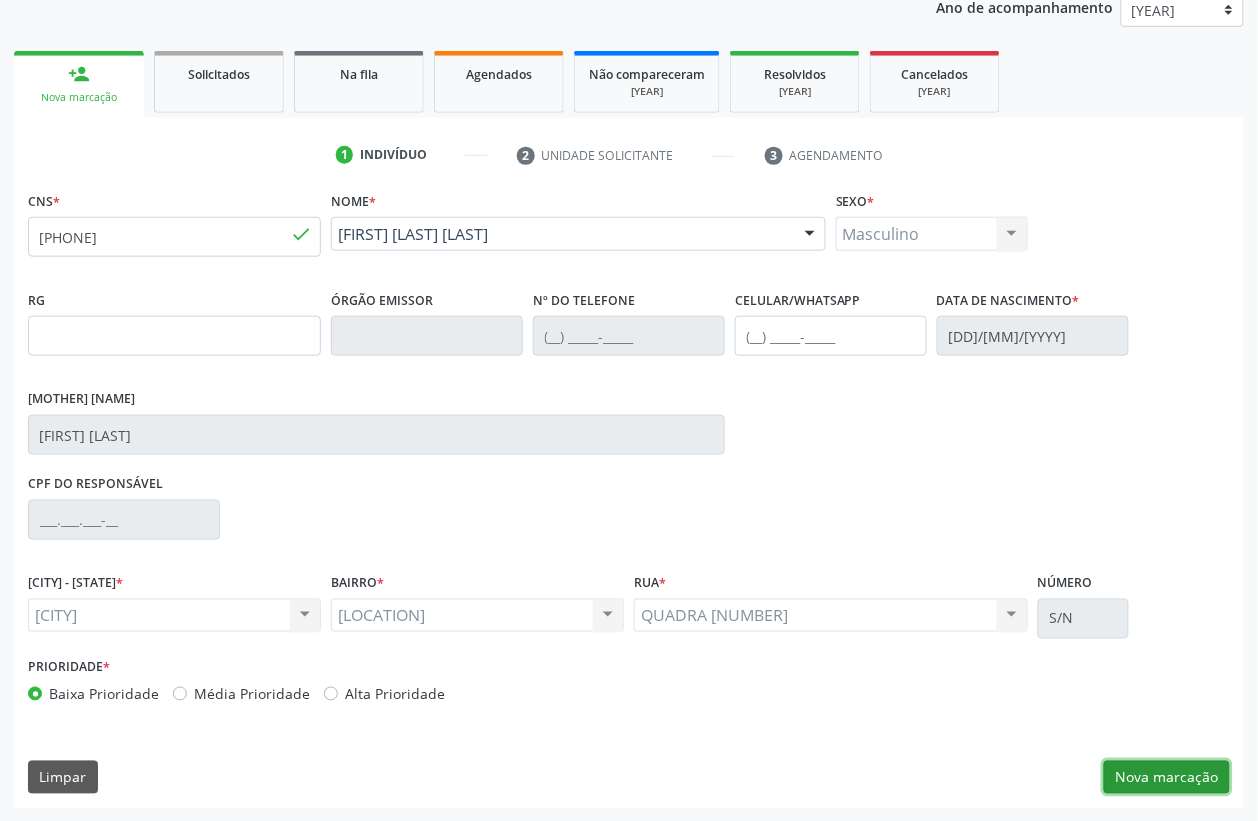click on "Nova marcação" at bounding box center [1167, 778] 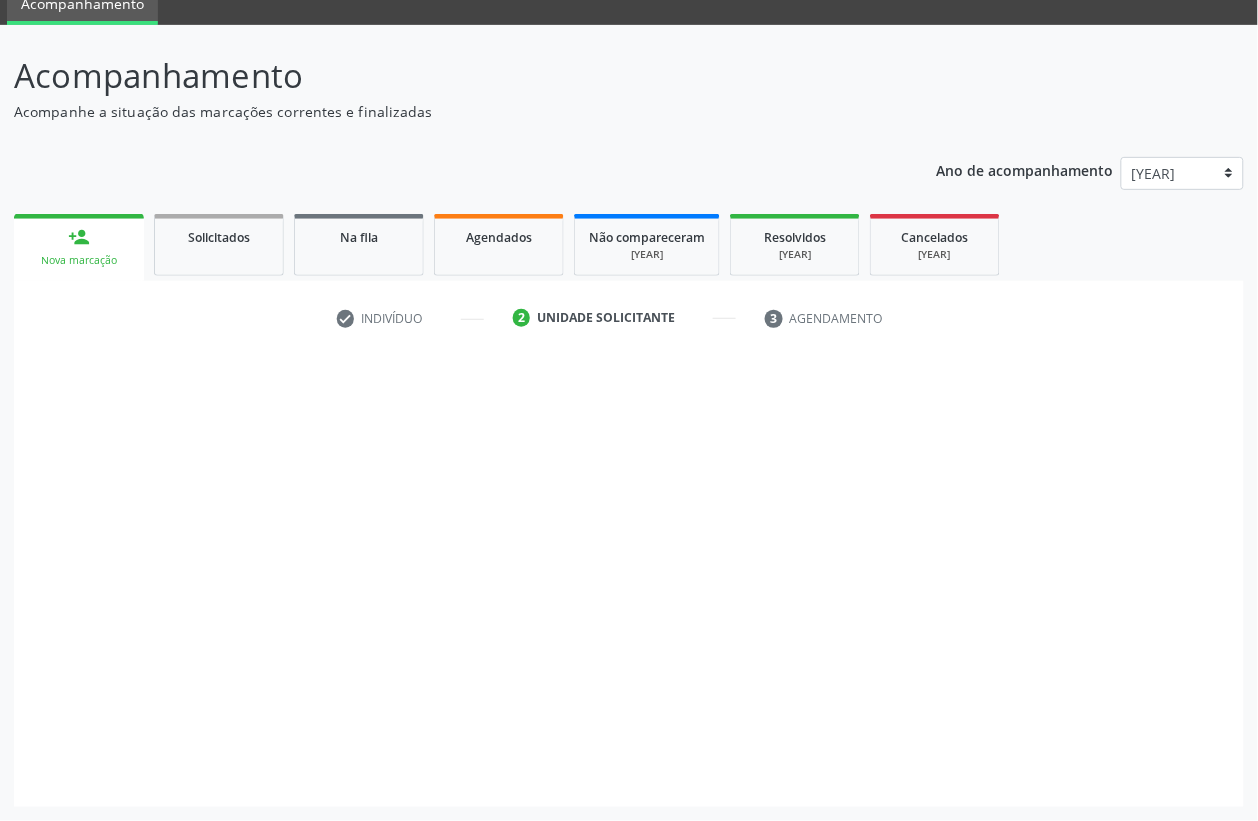 scroll, scrollTop: 85, scrollLeft: 0, axis: vertical 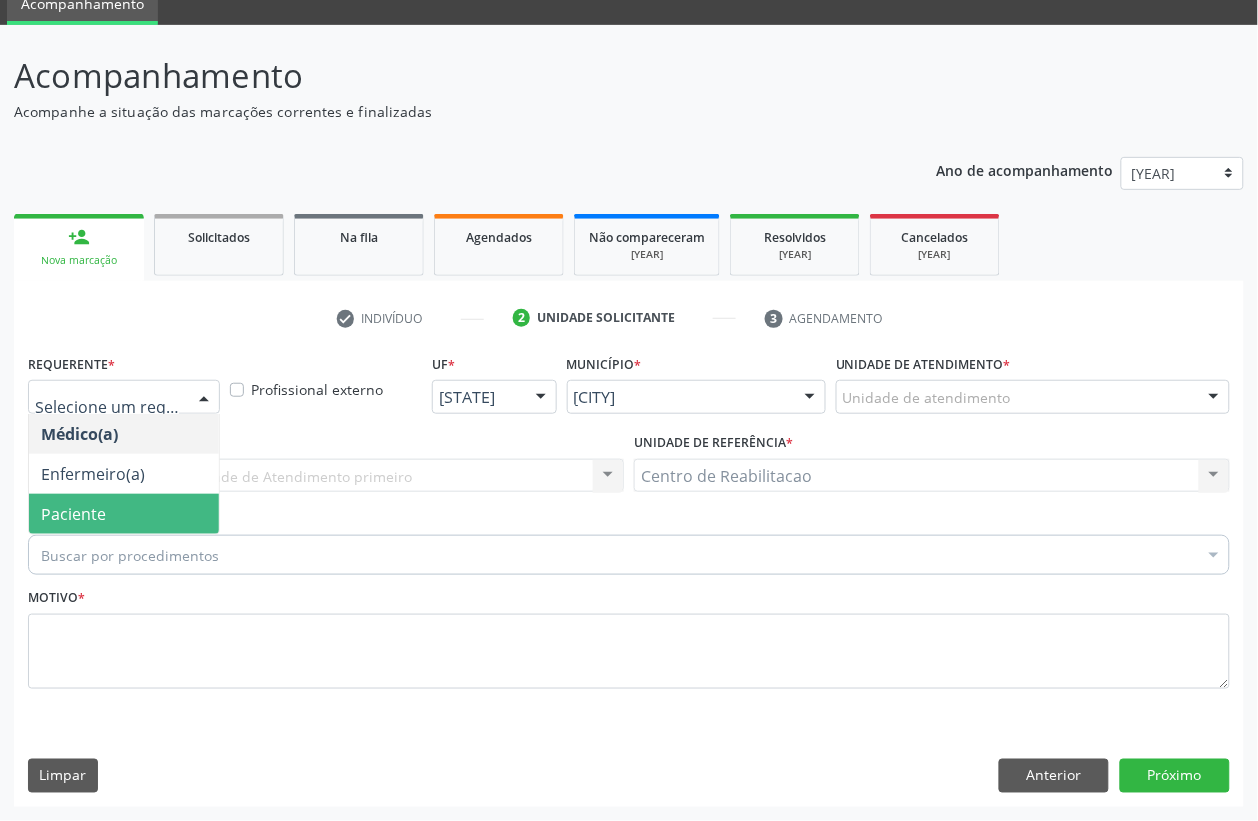 click on "Paciente" at bounding box center (73, 514) 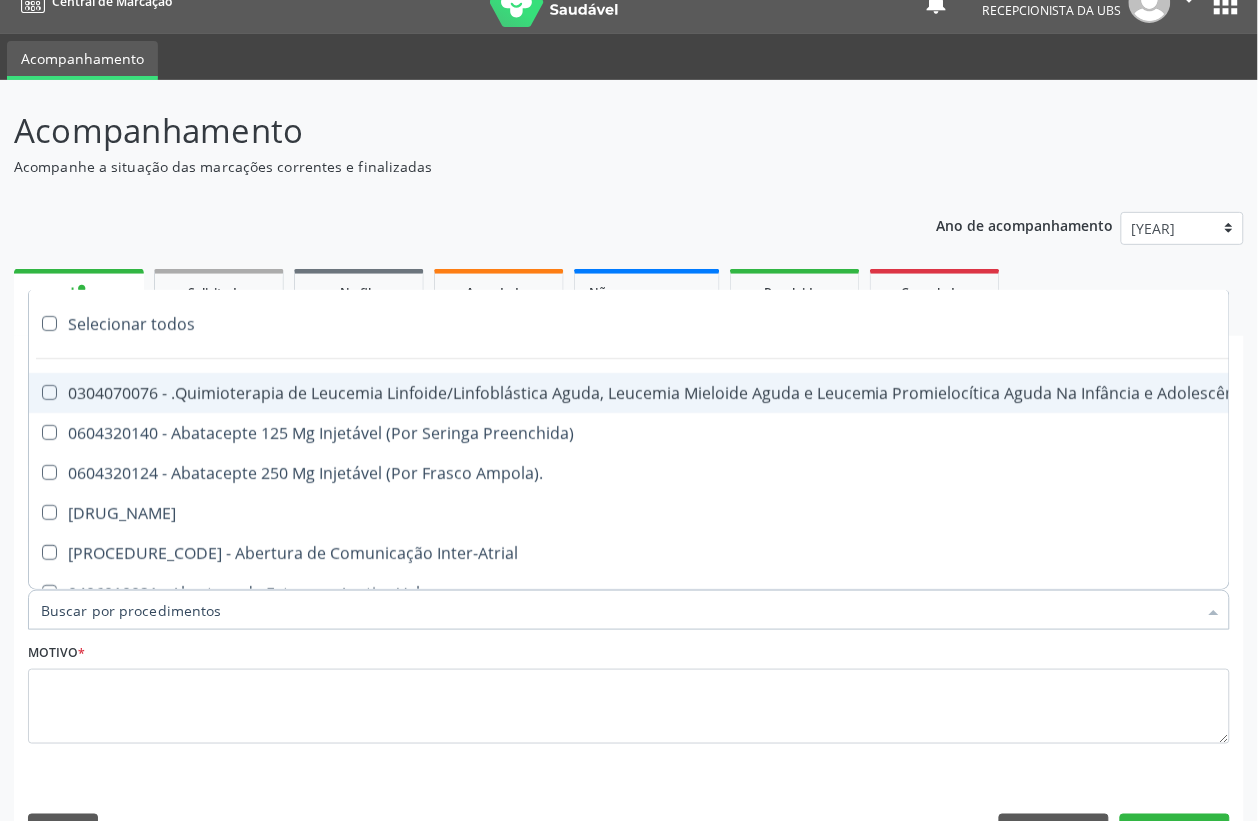 scroll, scrollTop: 0, scrollLeft: 0, axis: both 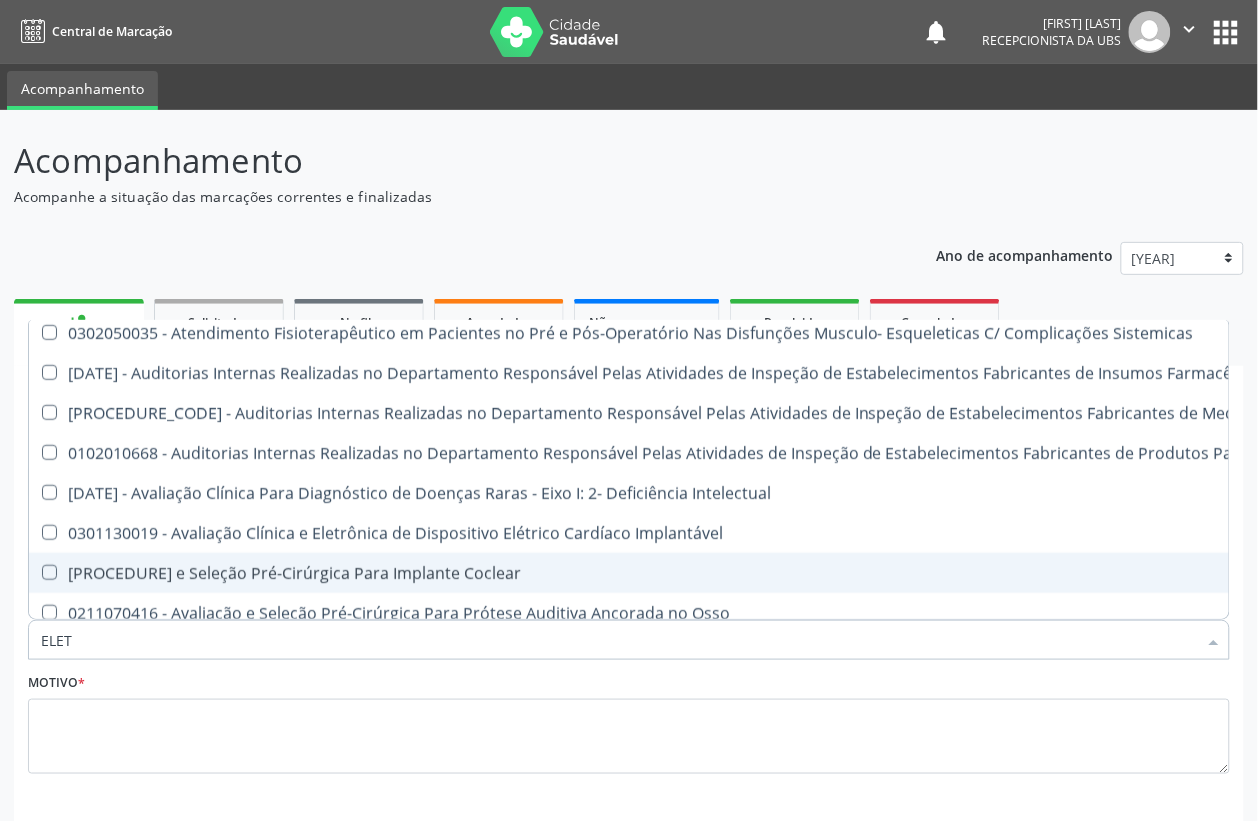 type on "[BRAND]" 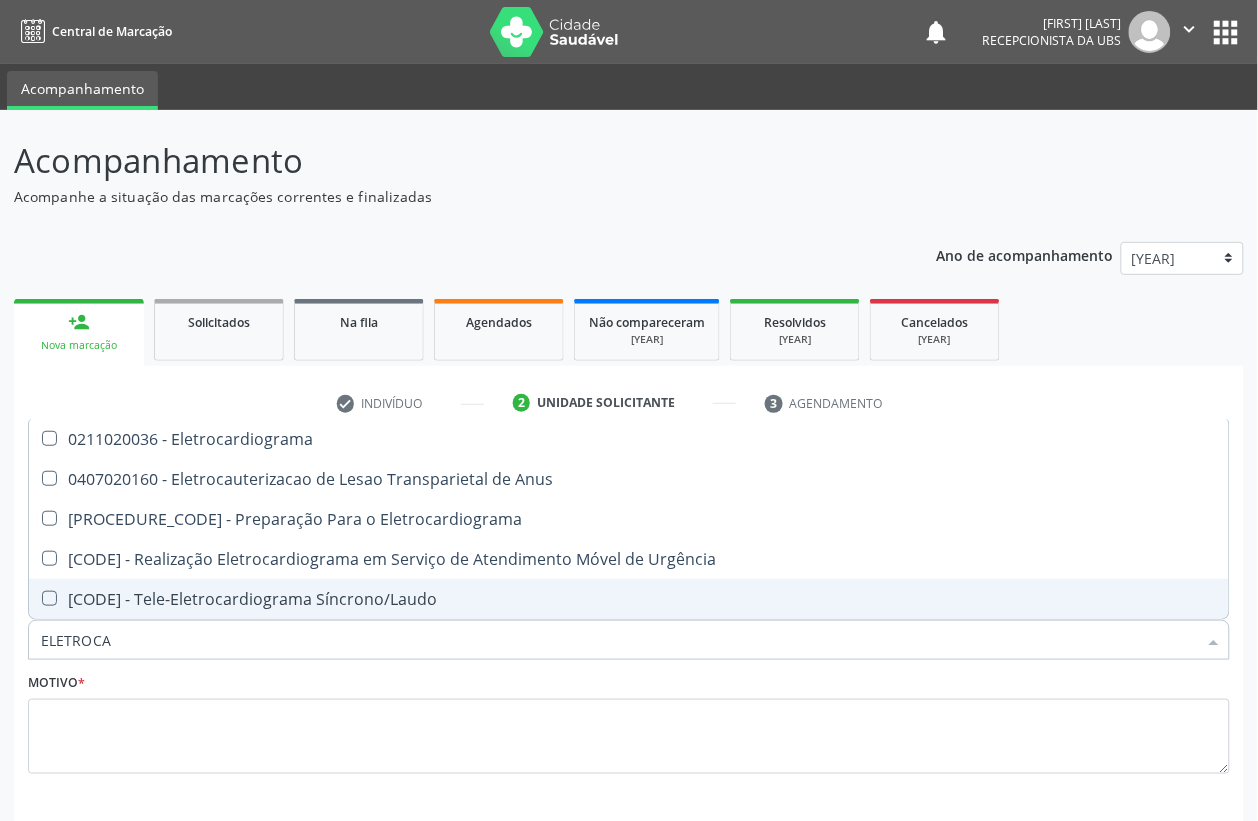 scroll, scrollTop: 0, scrollLeft: 0, axis: both 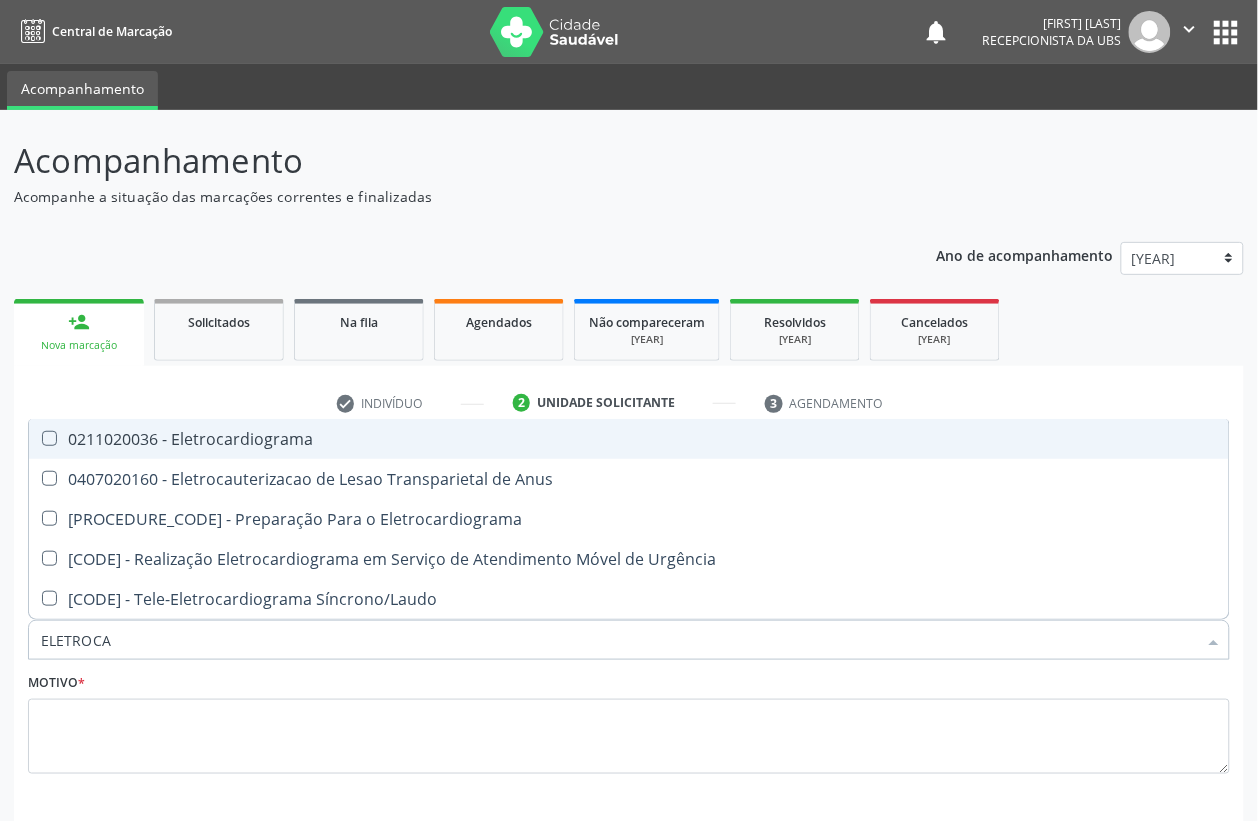 click on "0211020036 - Eletrocardiograma" at bounding box center [629, 439] 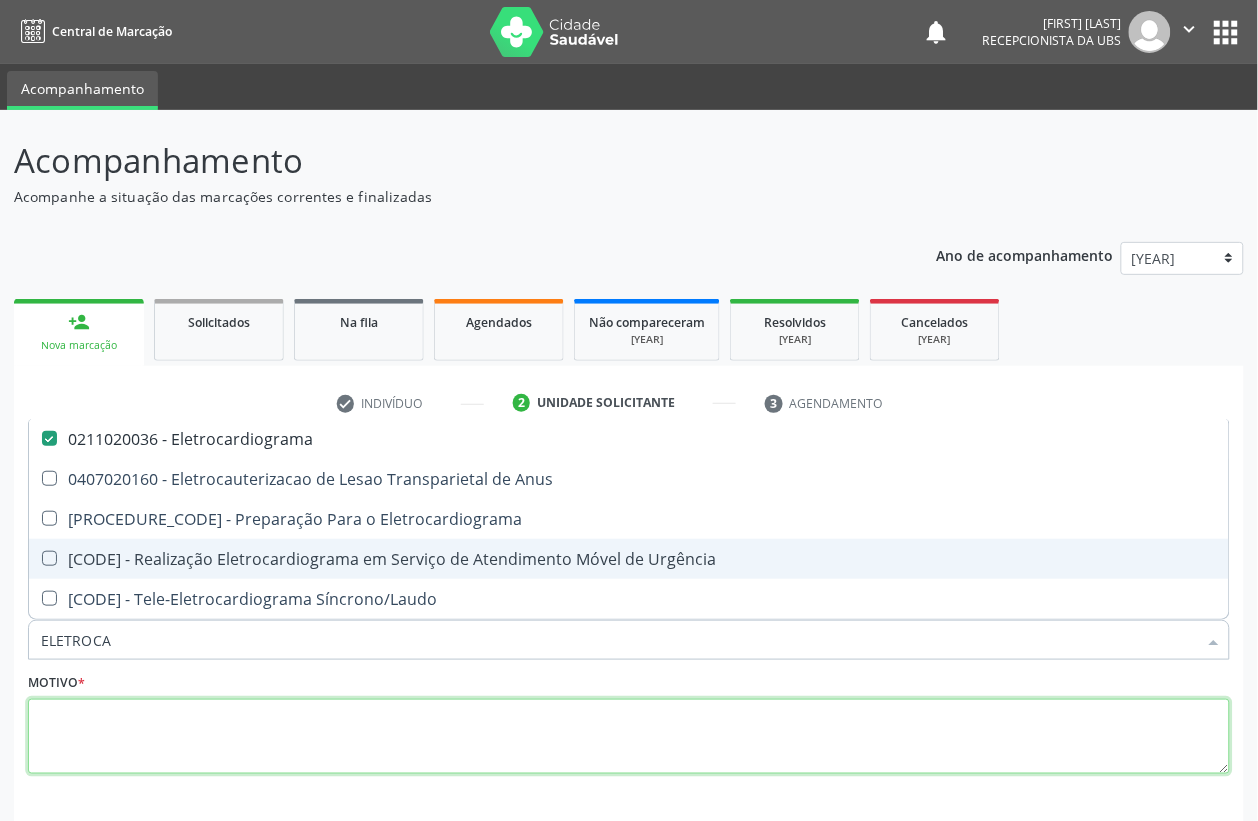 click at bounding box center (629, 737) 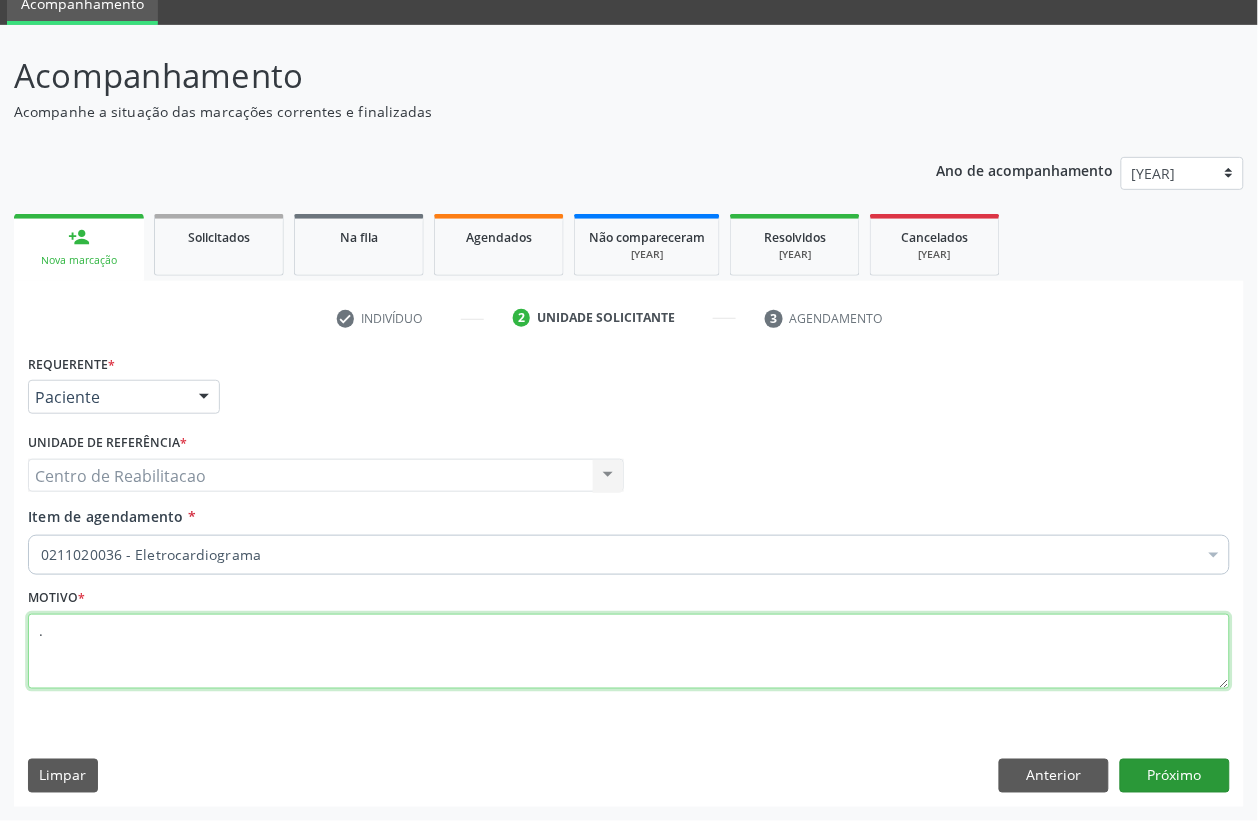 type on "." 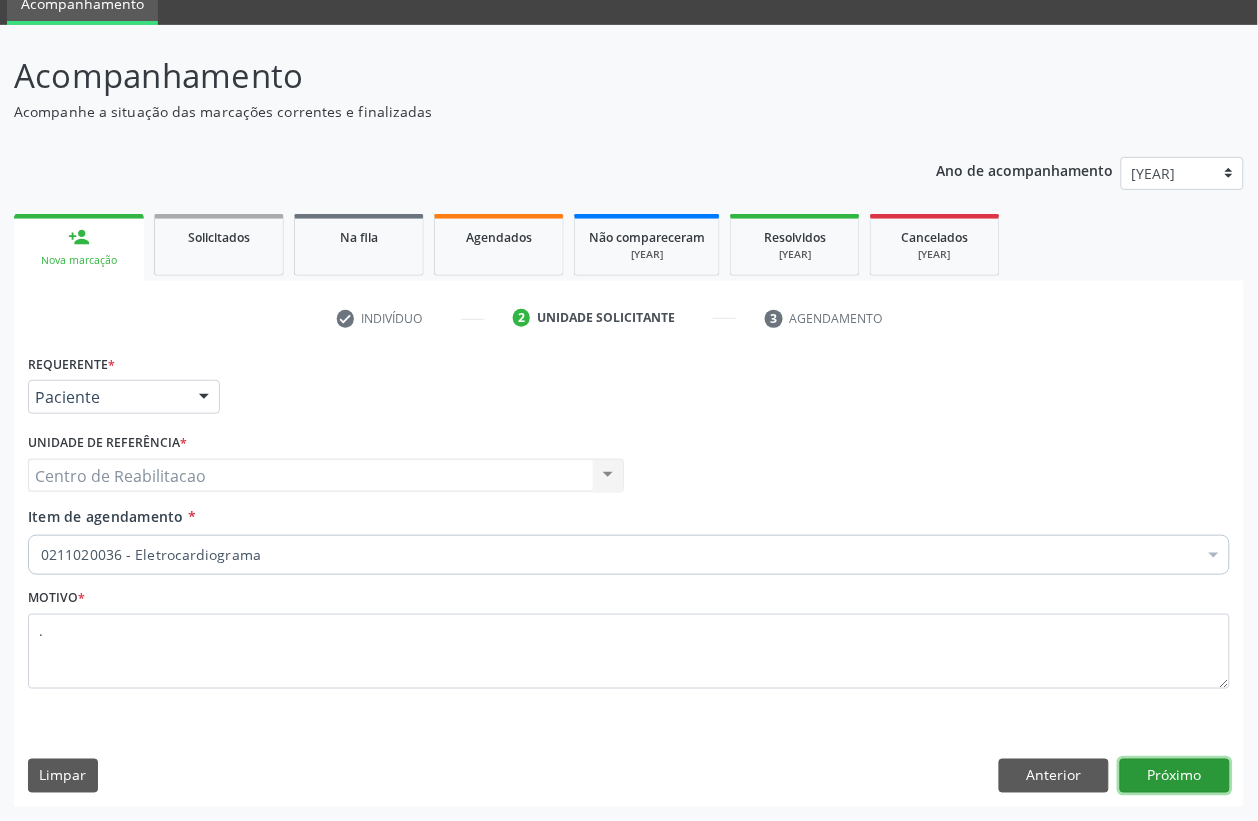 click on "Próximo" at bounding box center (1175, 776) 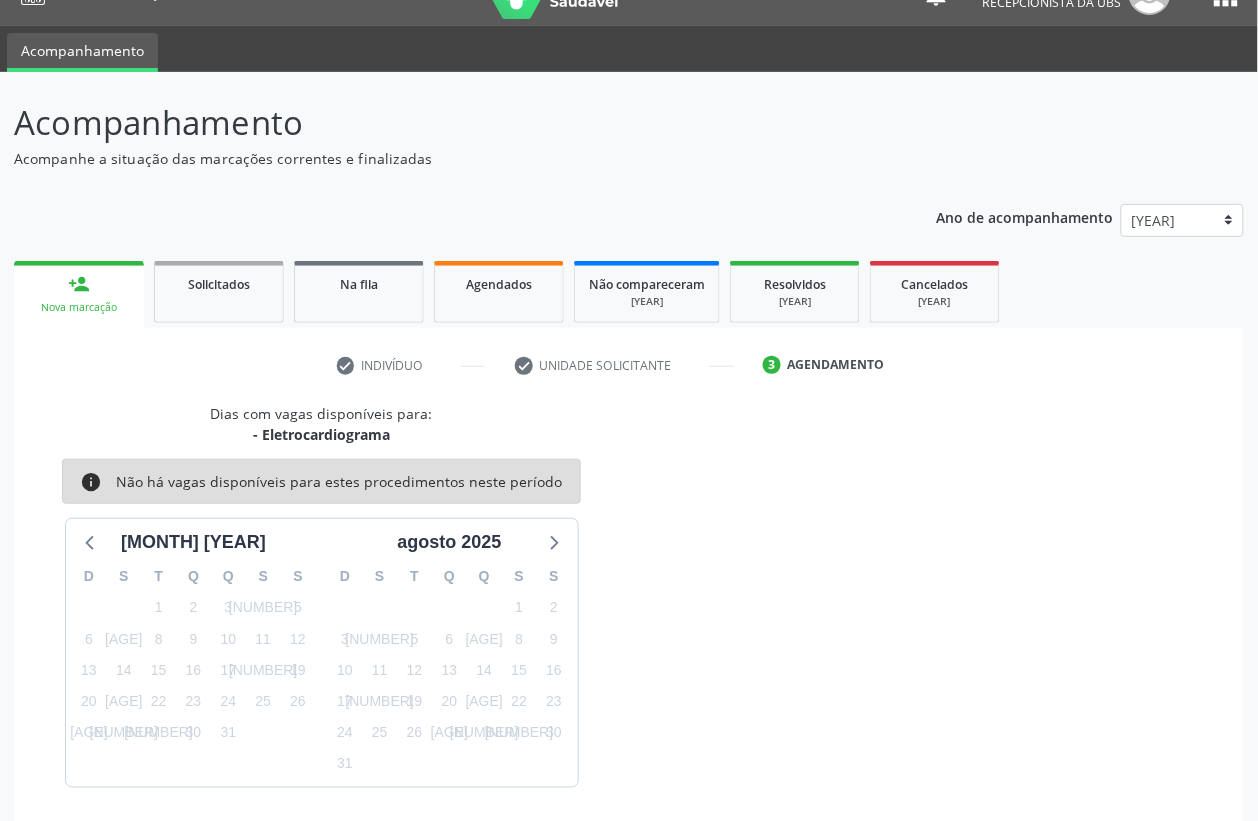 scroll, scrollTop: 0, scrollLeft: 0, axis: both 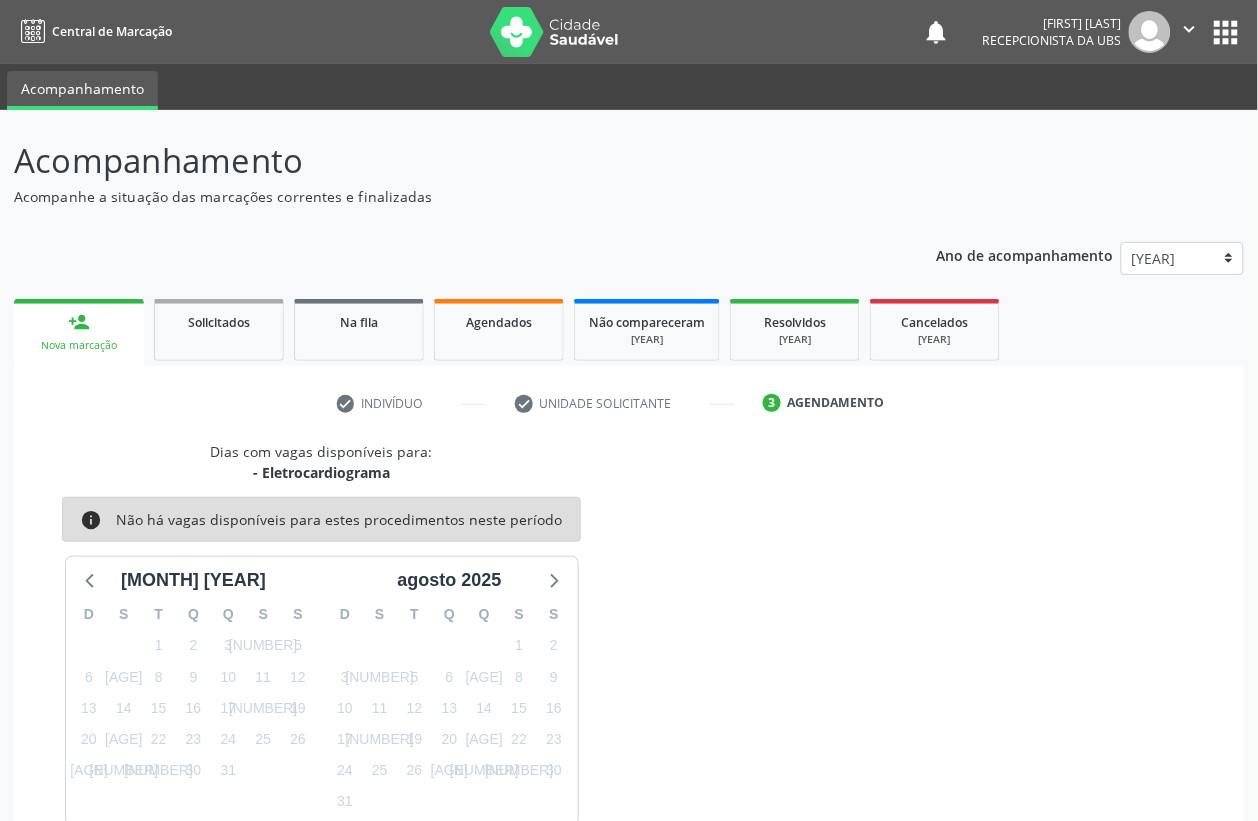 click on "Nova marcação" at bounding box center [79, 345] 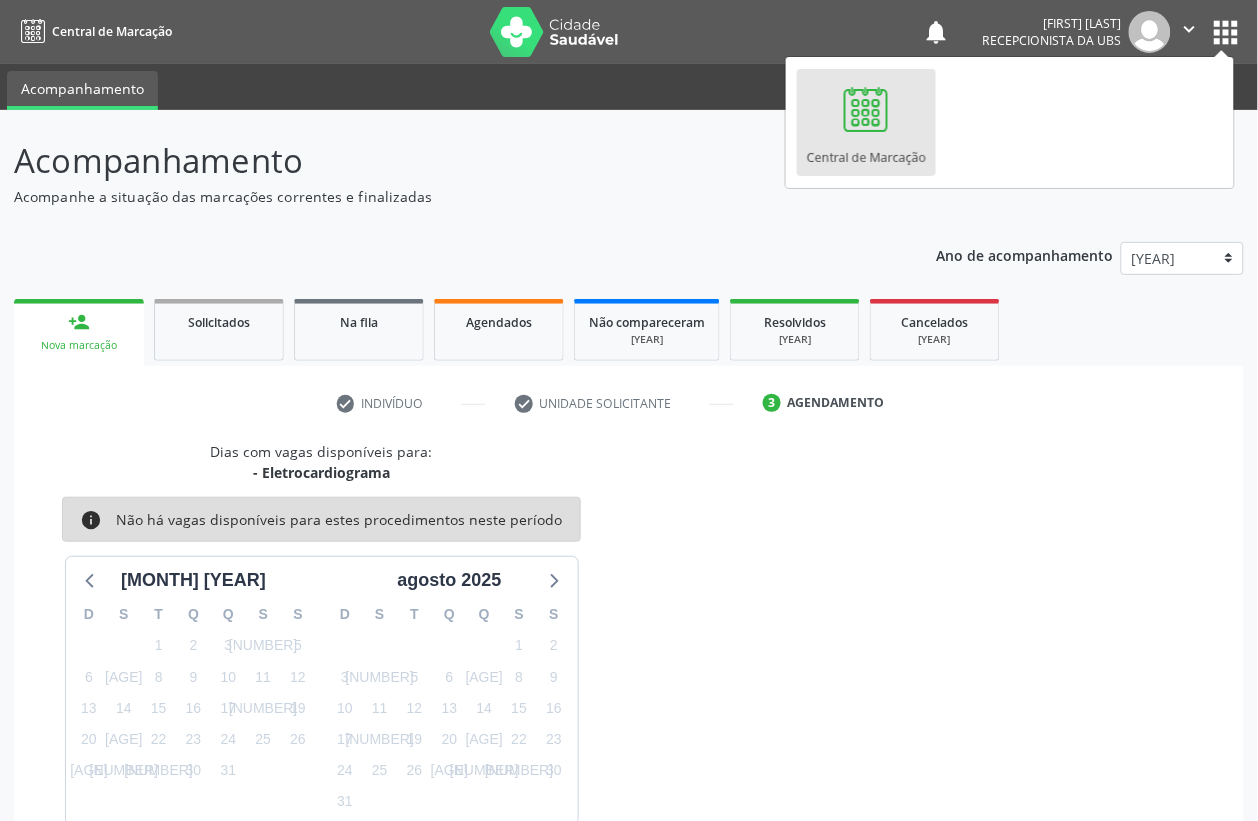 click at bounding box center (866, 109) 